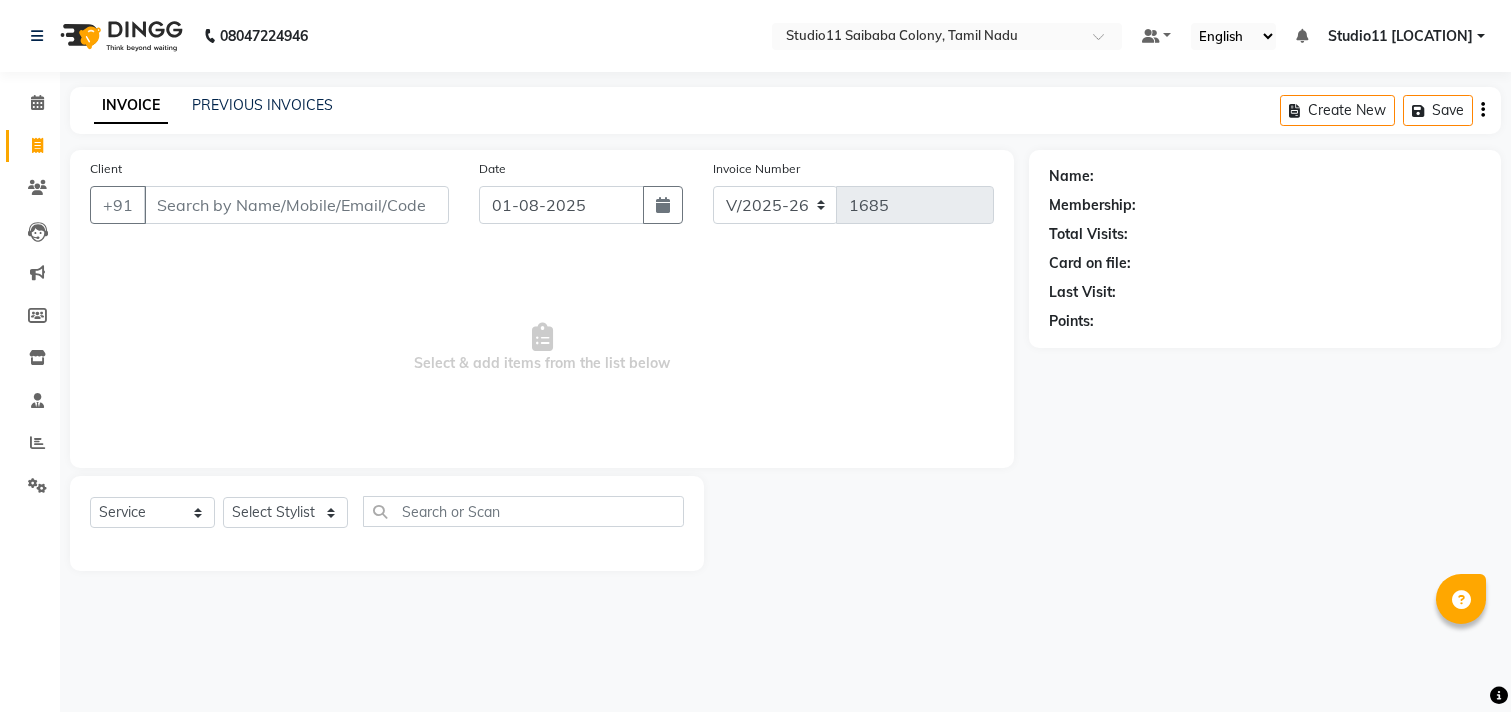 select on "7717" 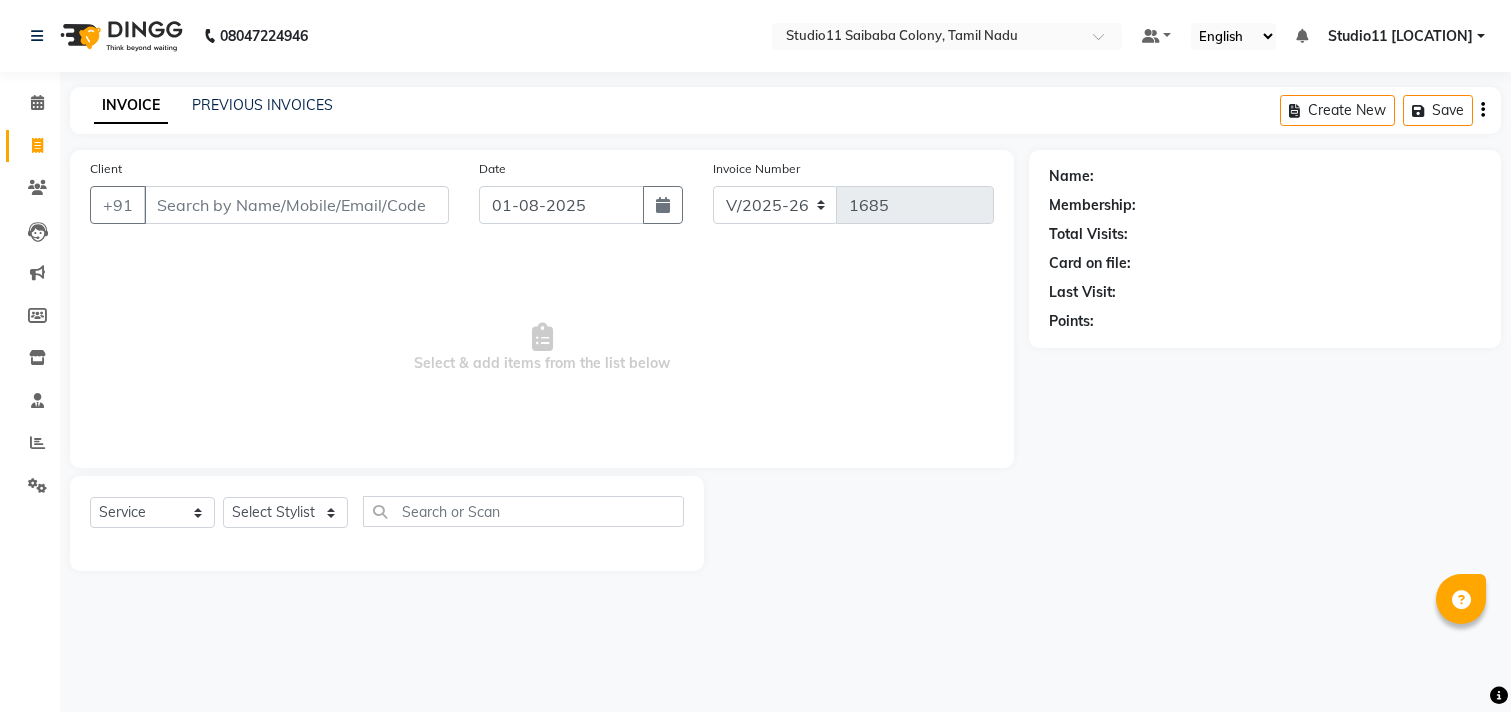scroll, scrollTop: 0, scrollLeft: 0, axis: both 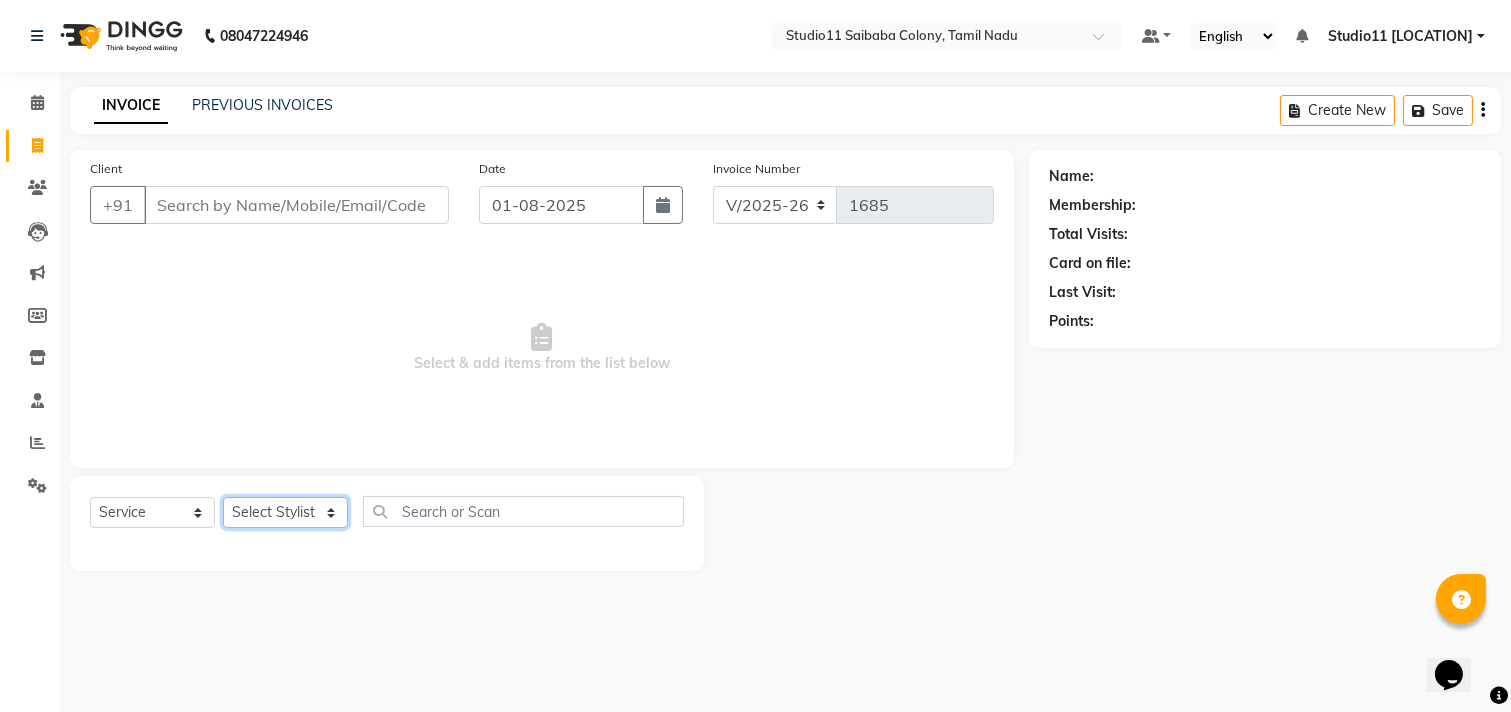 drag, startPoint x: 290, startPoint y: 506, endPoint x: 278, endPoint y: 498, distance: 14.422205 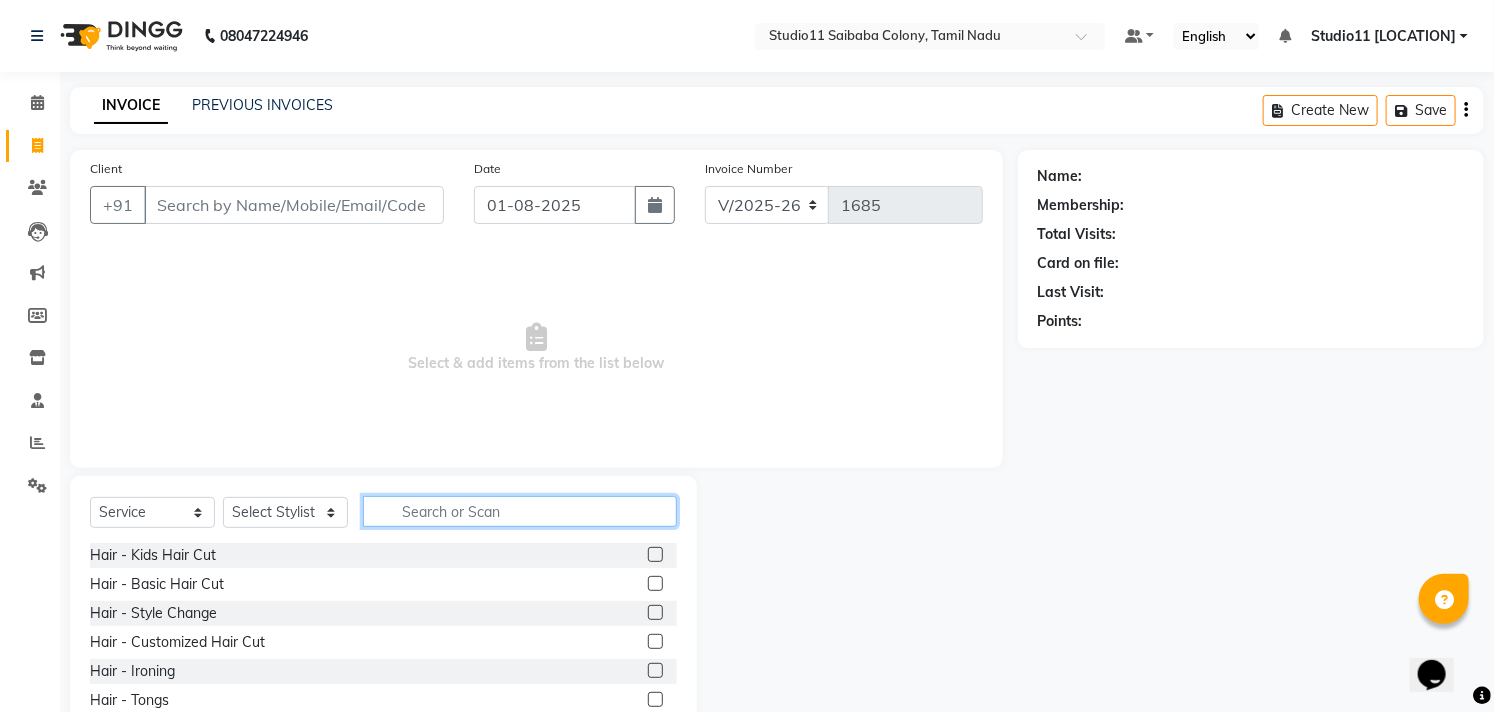 click 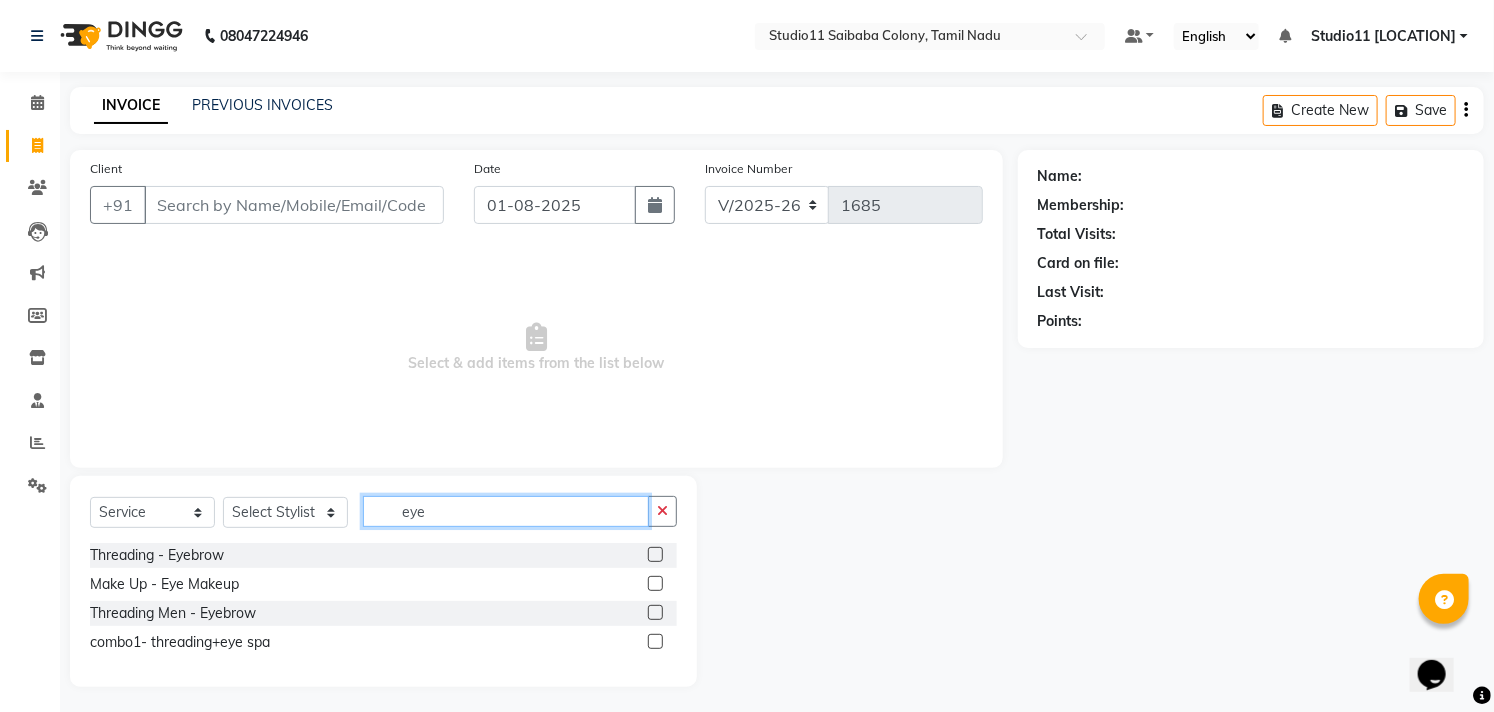 type on "eye" 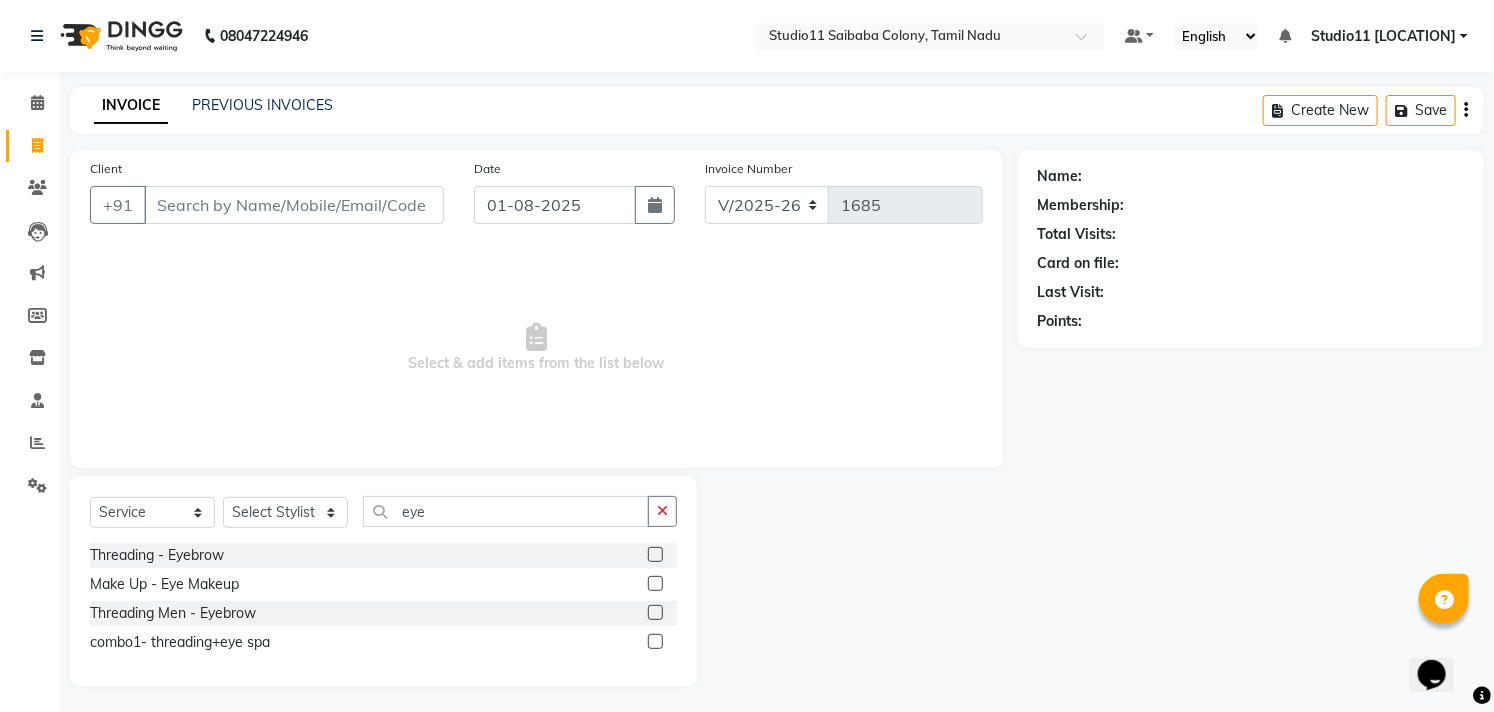 click 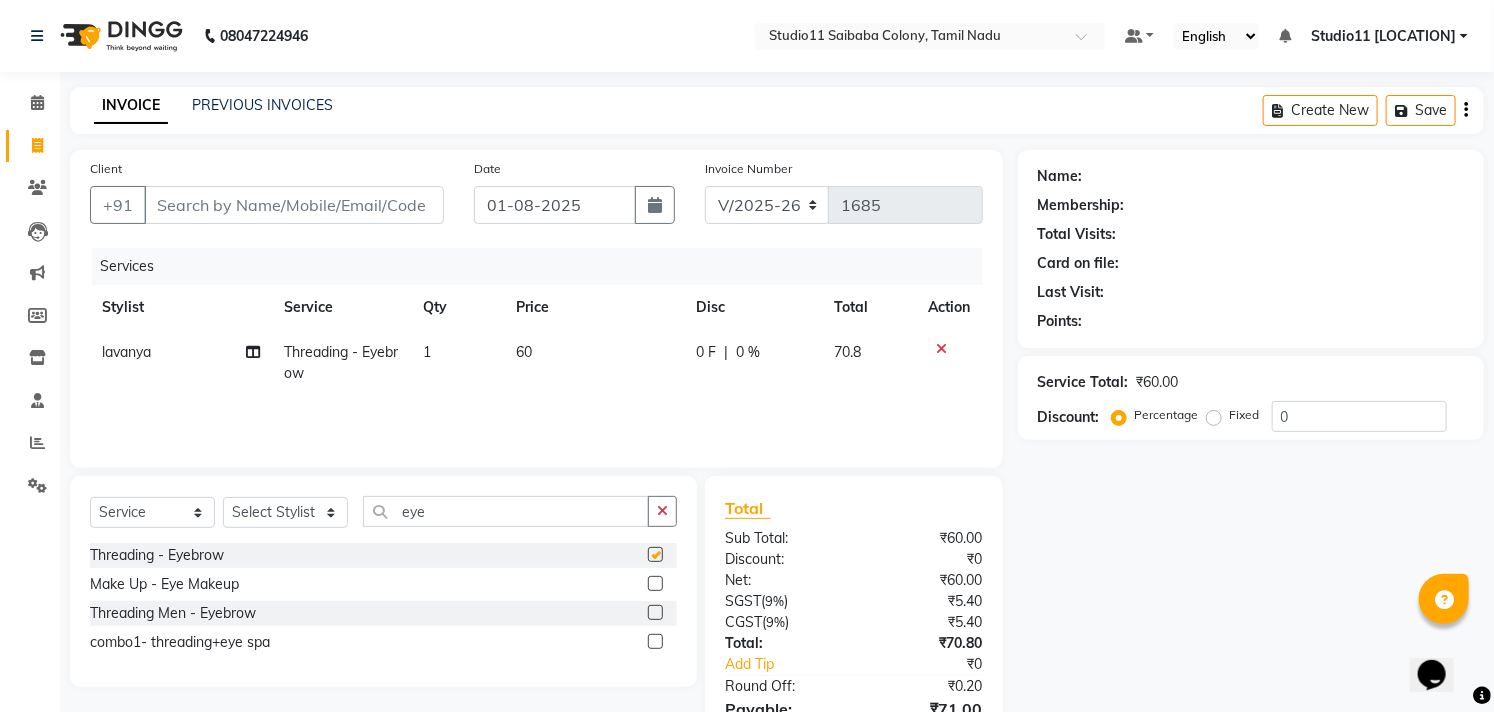 checkbox on "false" 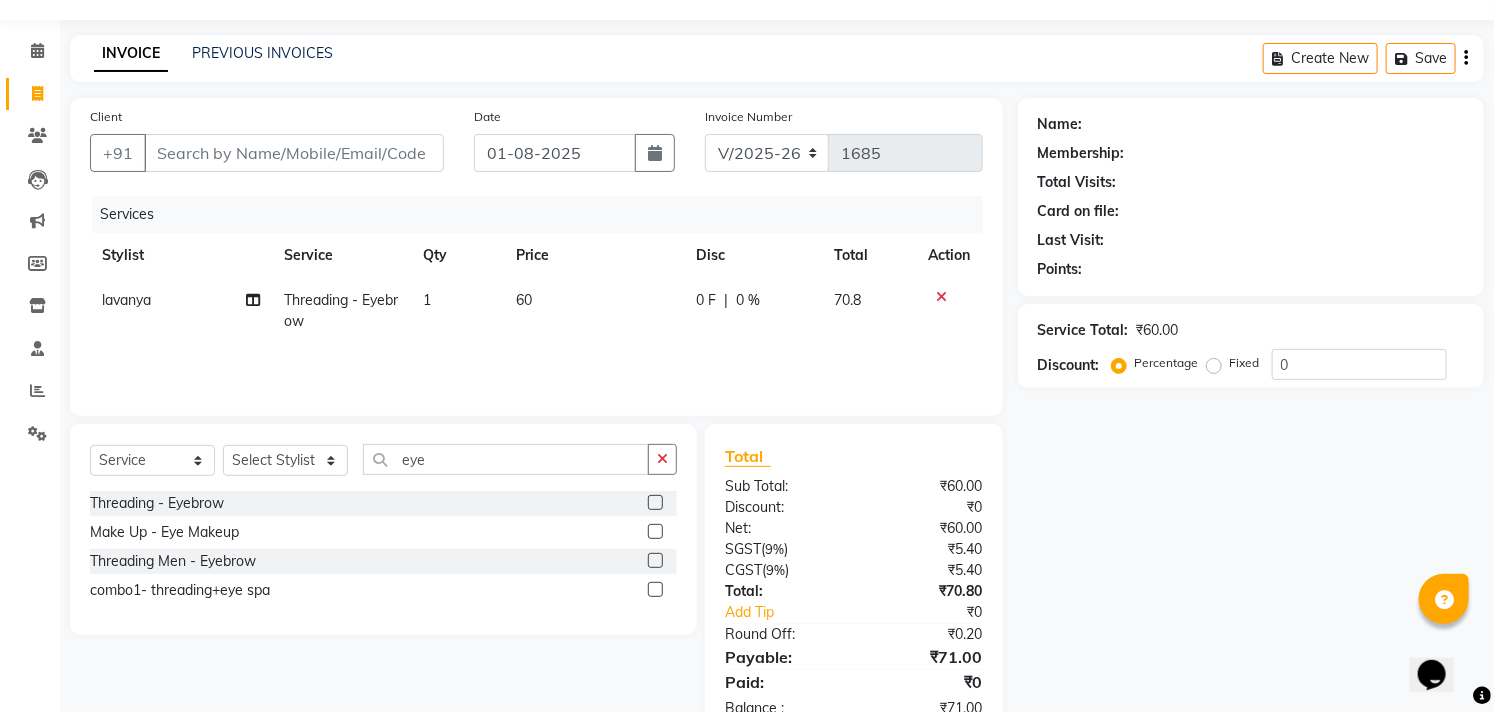scroll, scrollTop: 0, scrollLeft: 0, axis: both 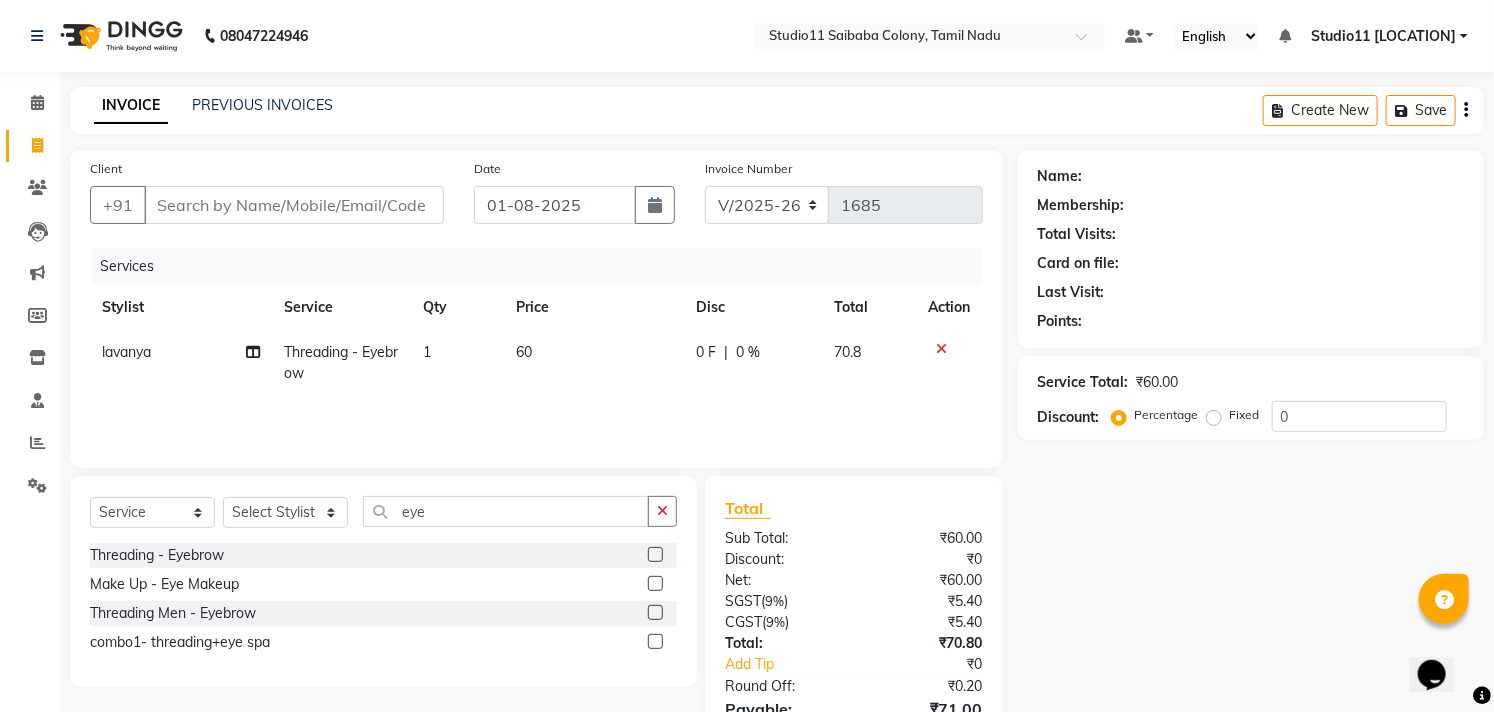 click on "60" 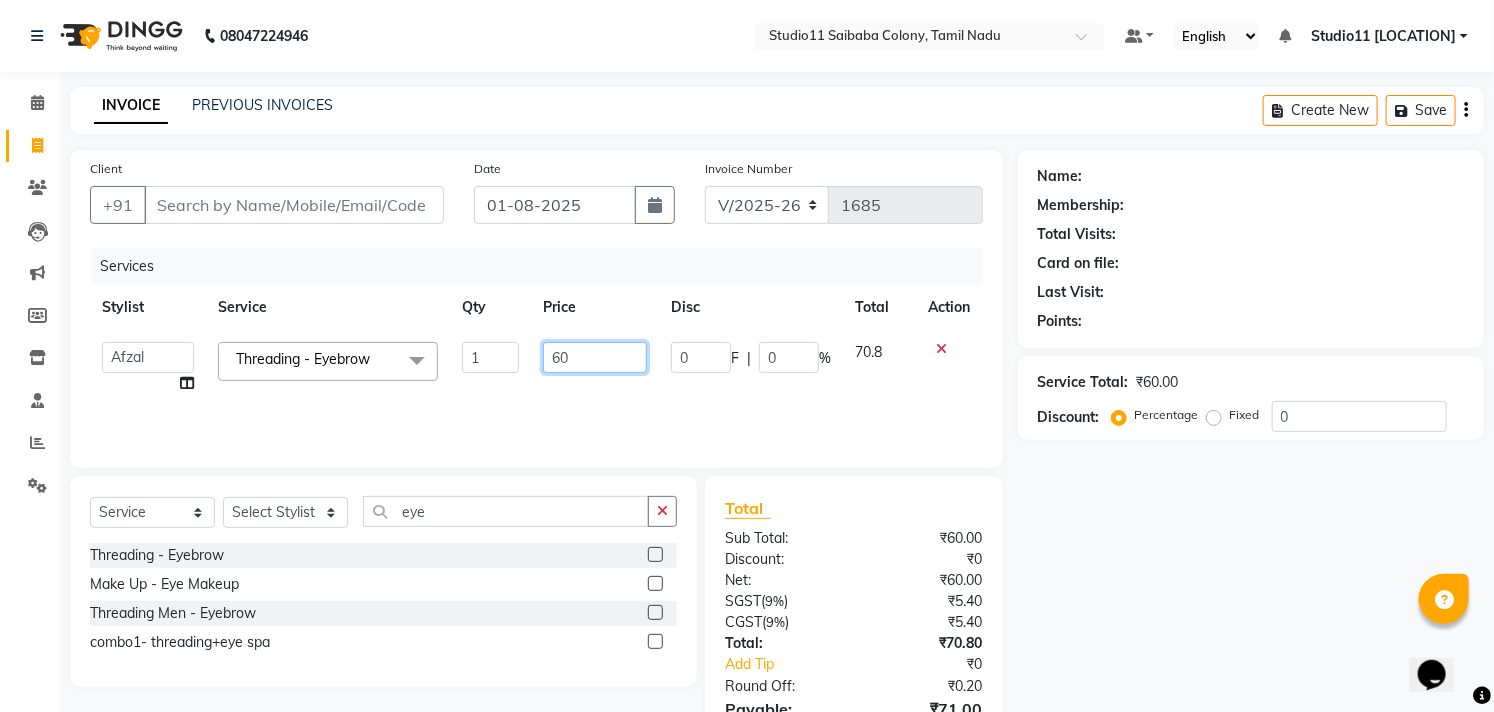 click on "60" 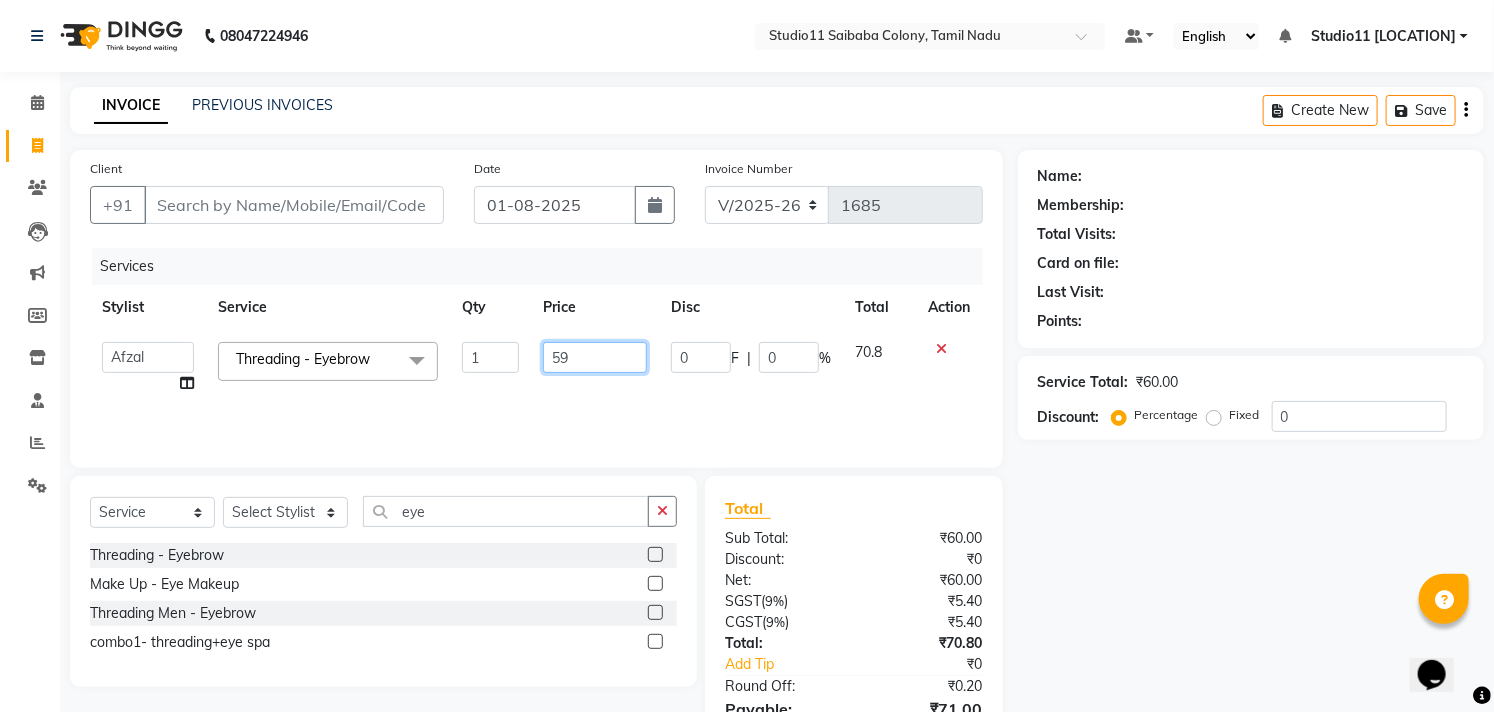 type on "59.5" 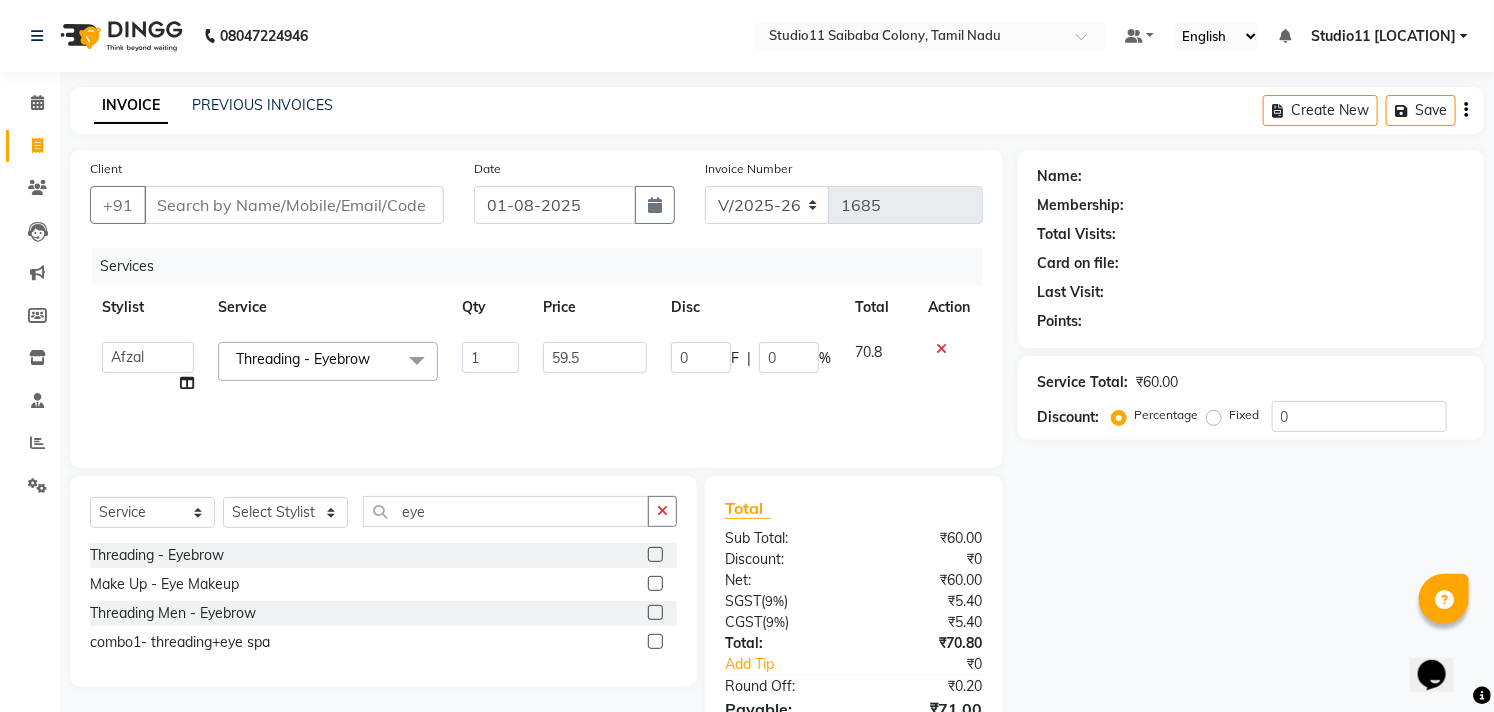 click on "Price" 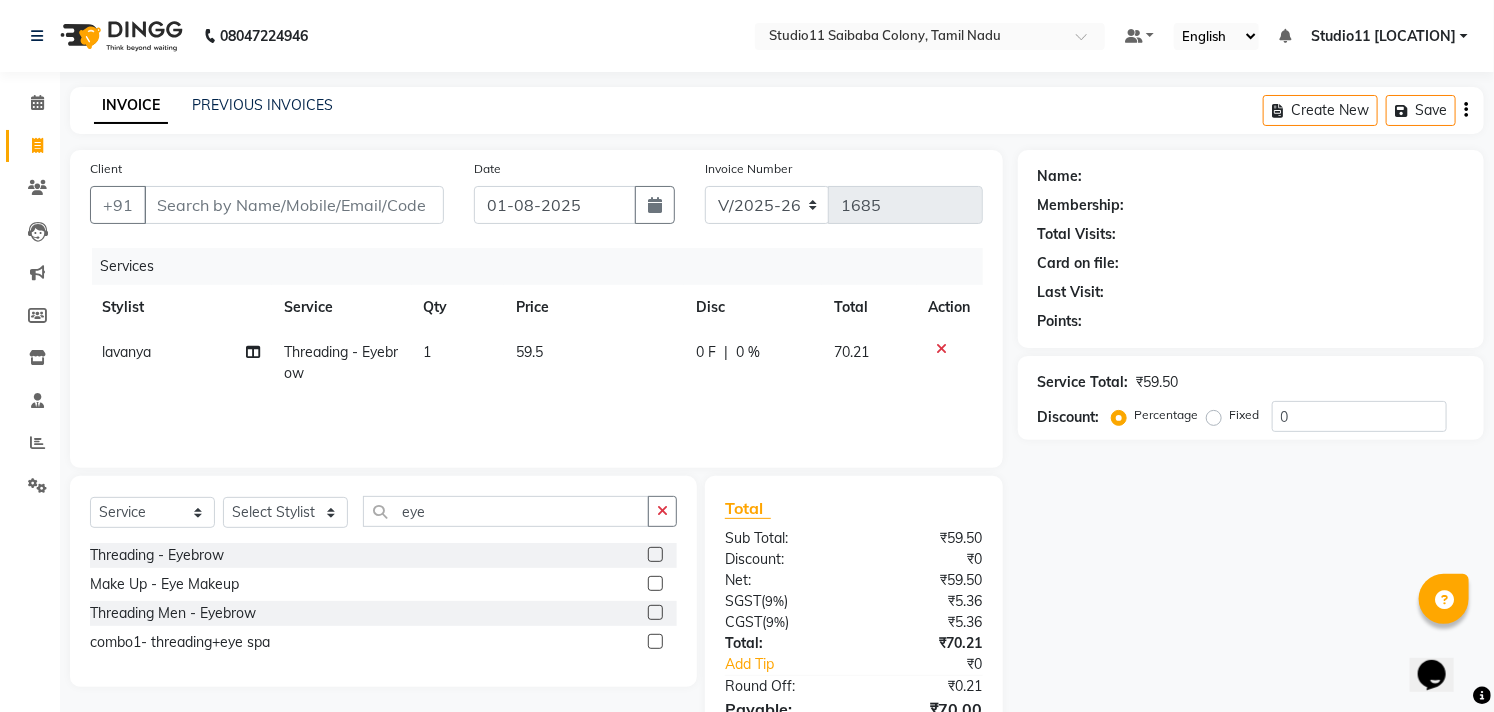 scroll, scrollTop: 108, scrollLeft: 0, axis: vertical 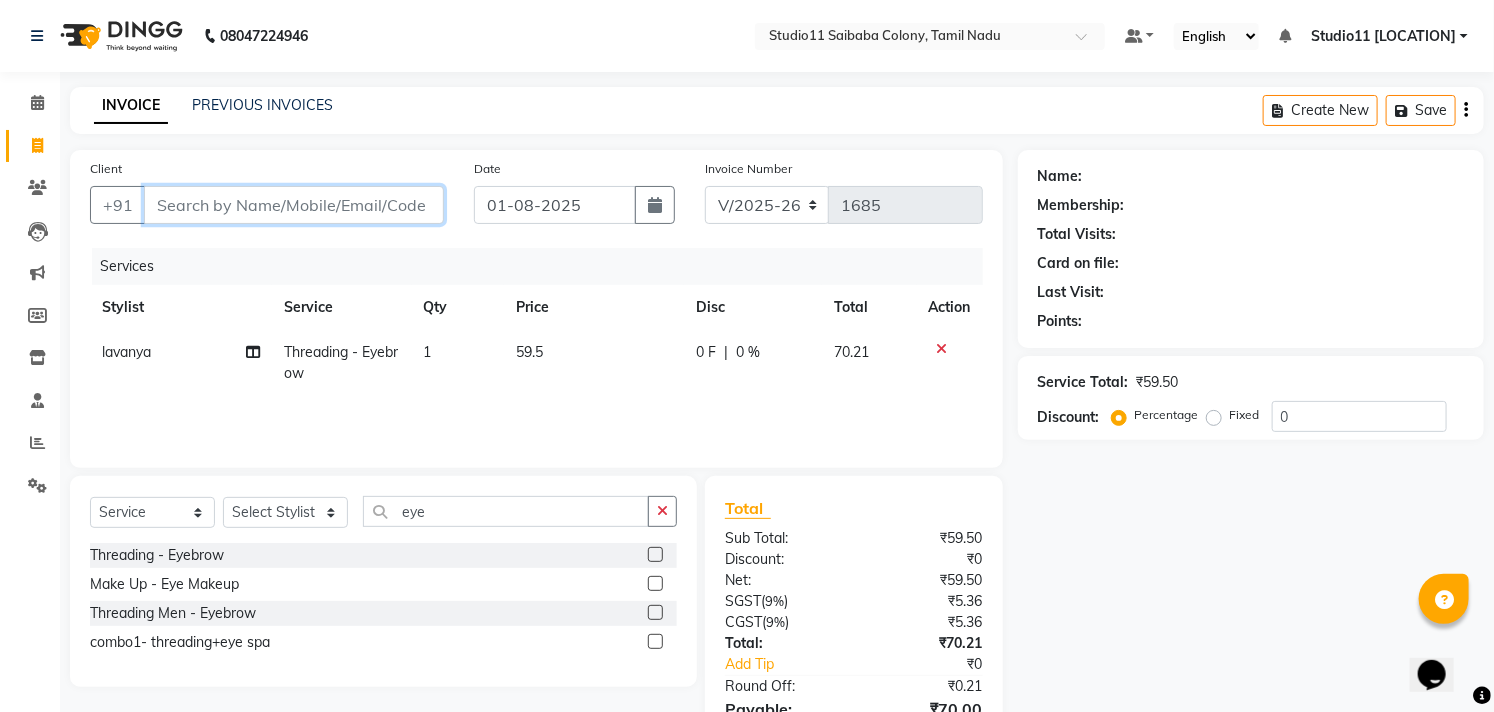 click on "Client" at bounding box center [294, 205] 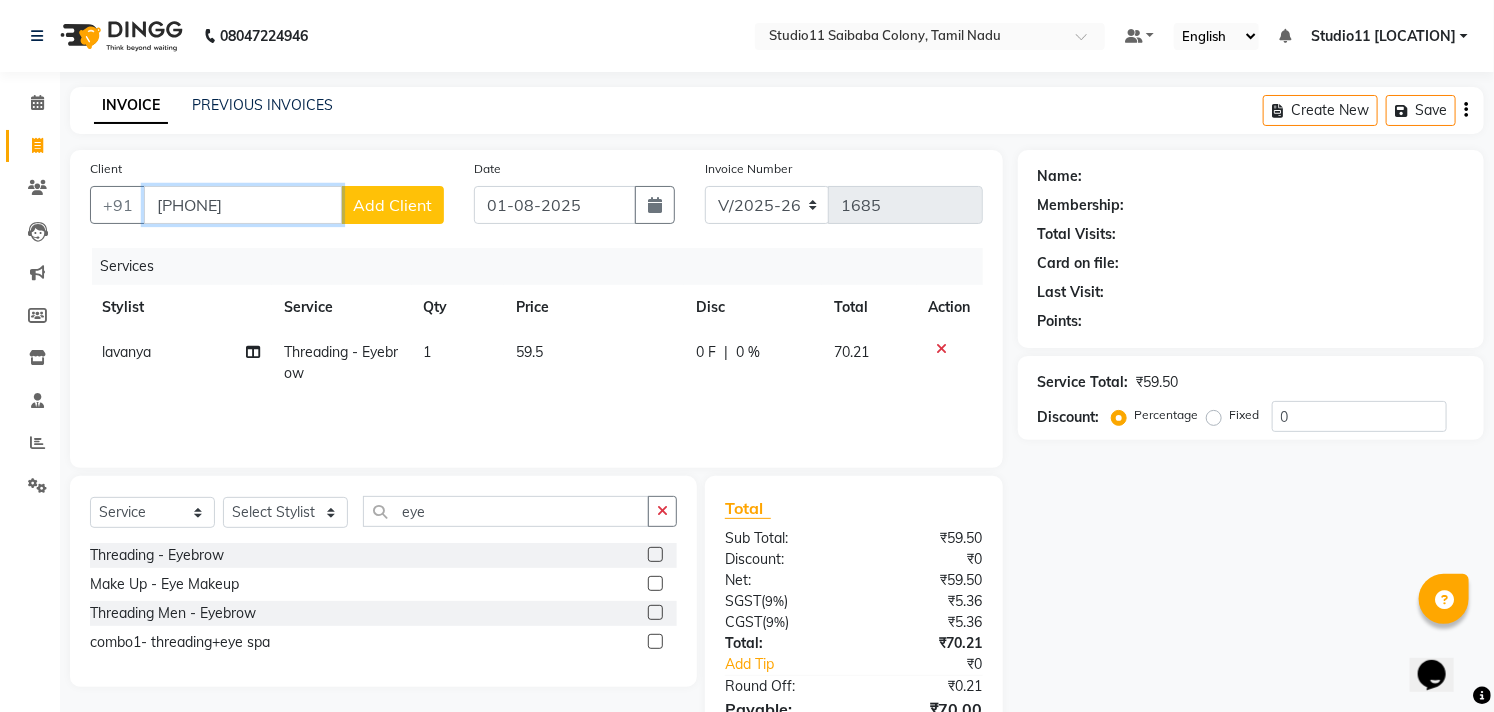 type on "[PHONE]" 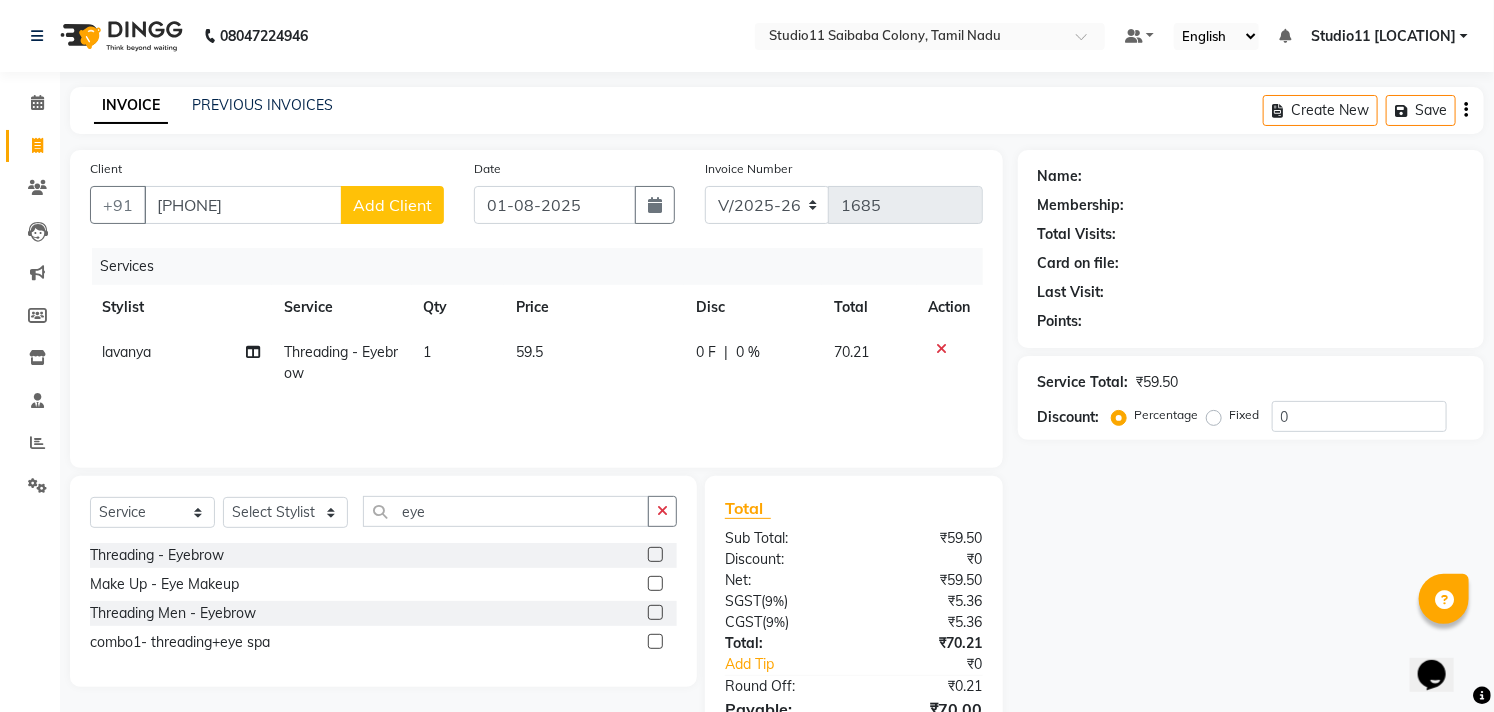 click on "Add Client" 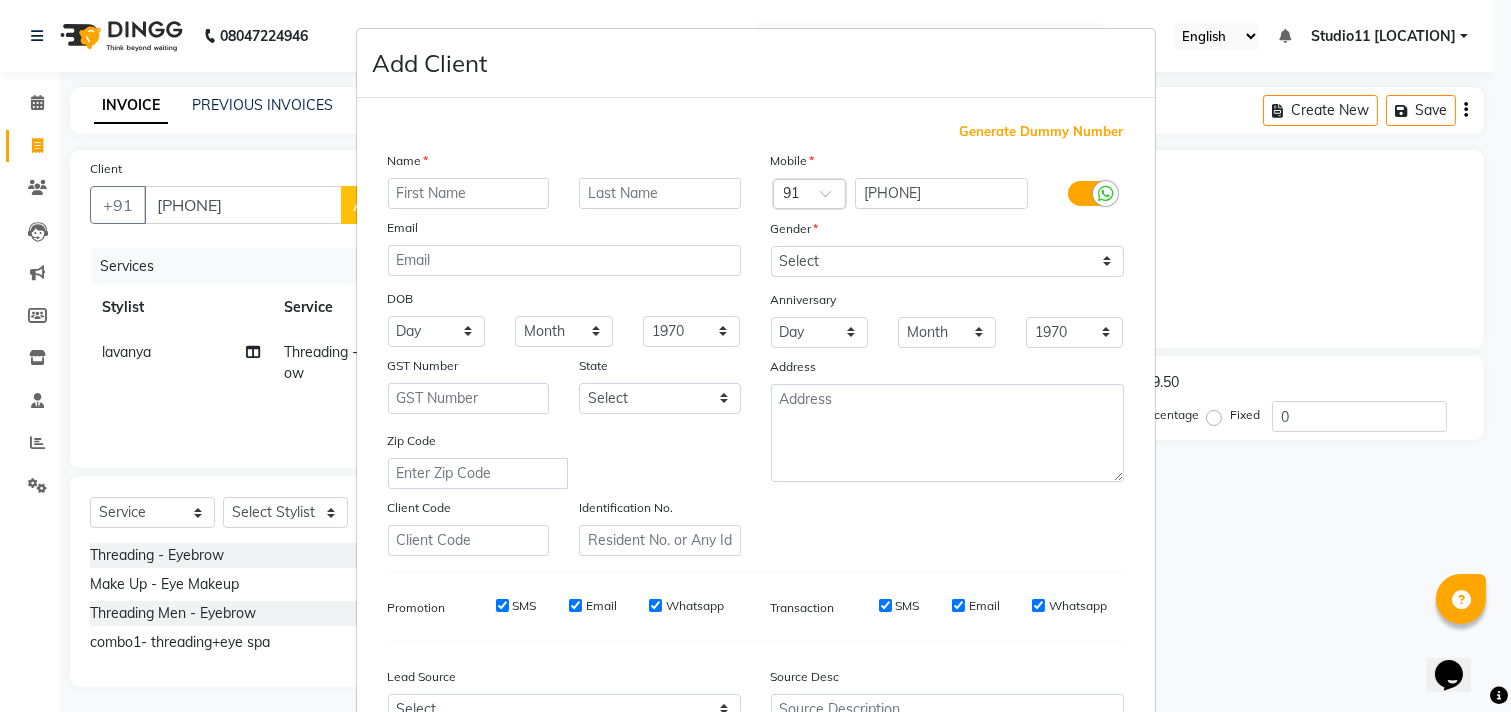 click at bounding box center (469, 193) 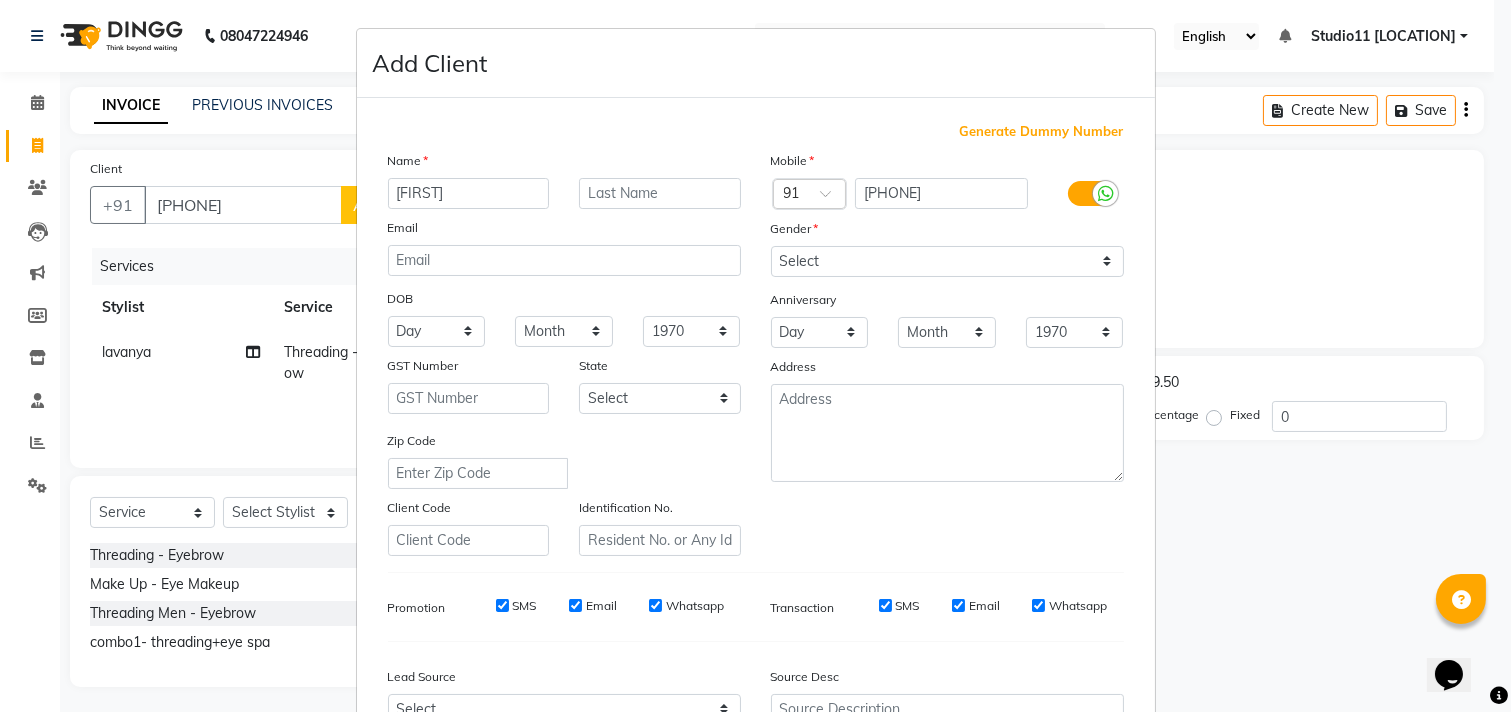 type on "[FIRST]" 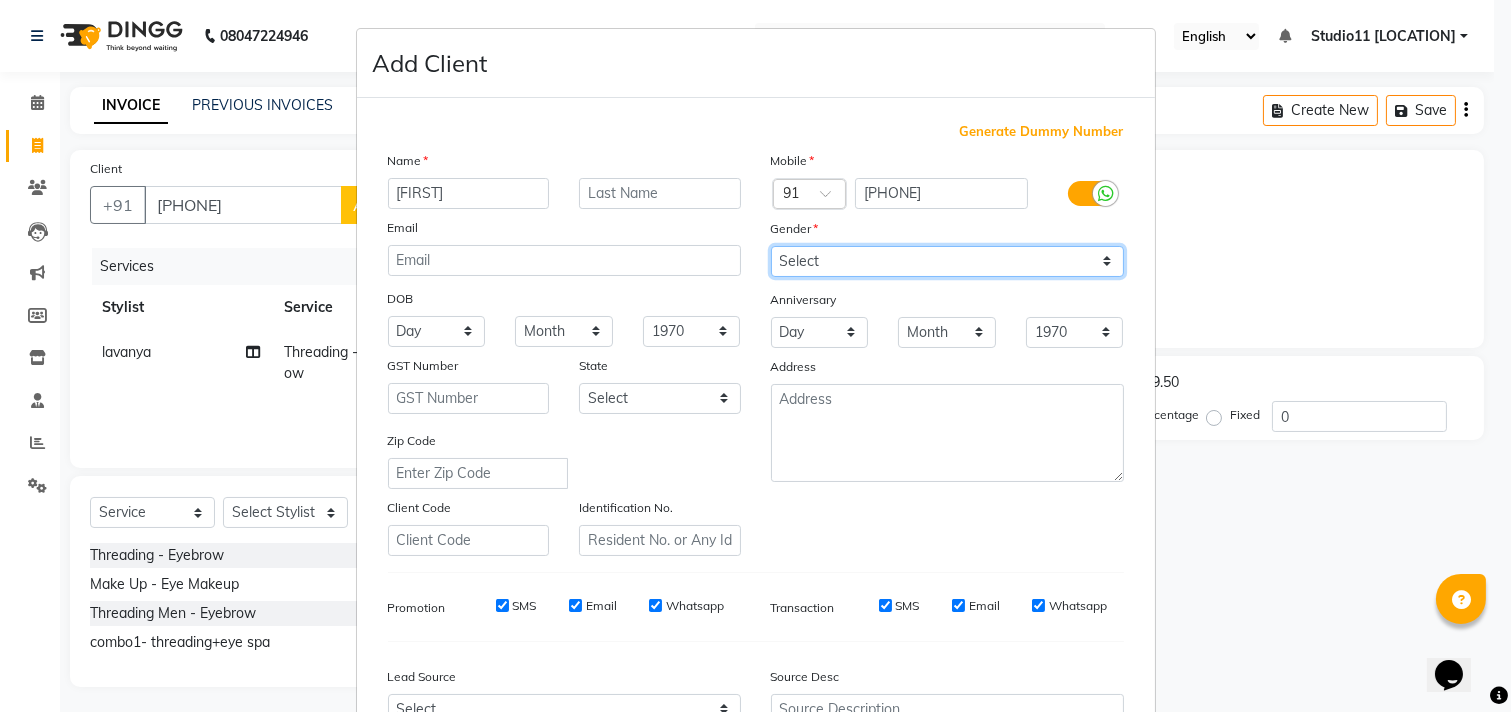 drag, startPoint x: 840, startPoint y: 261, endPoint x: 840, endPoint y: 276, distance: 15 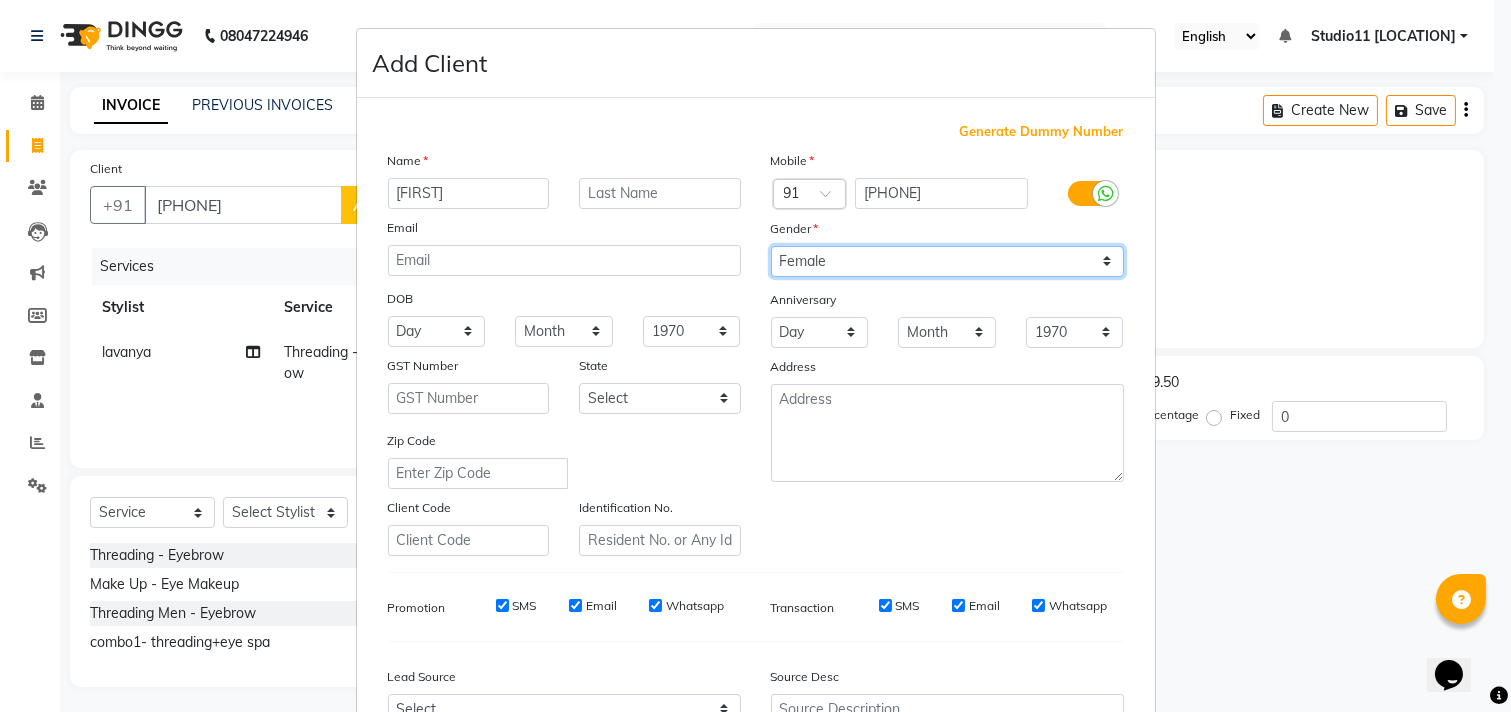 click on "Select Male Female Other Prefer Not To Say" at bounding box center [947, 261] 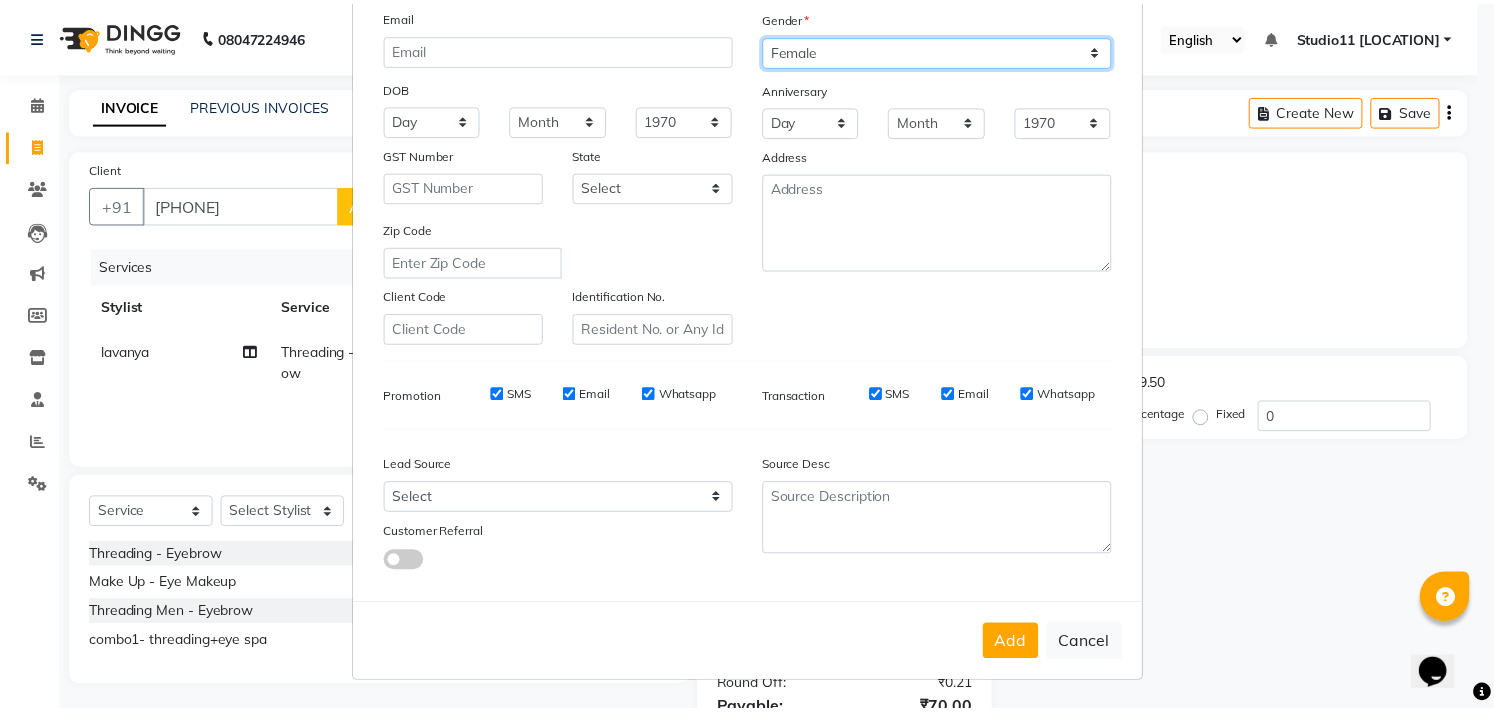 scroll, scrollTop: 212, scrollLeft: 0, axis: vertical 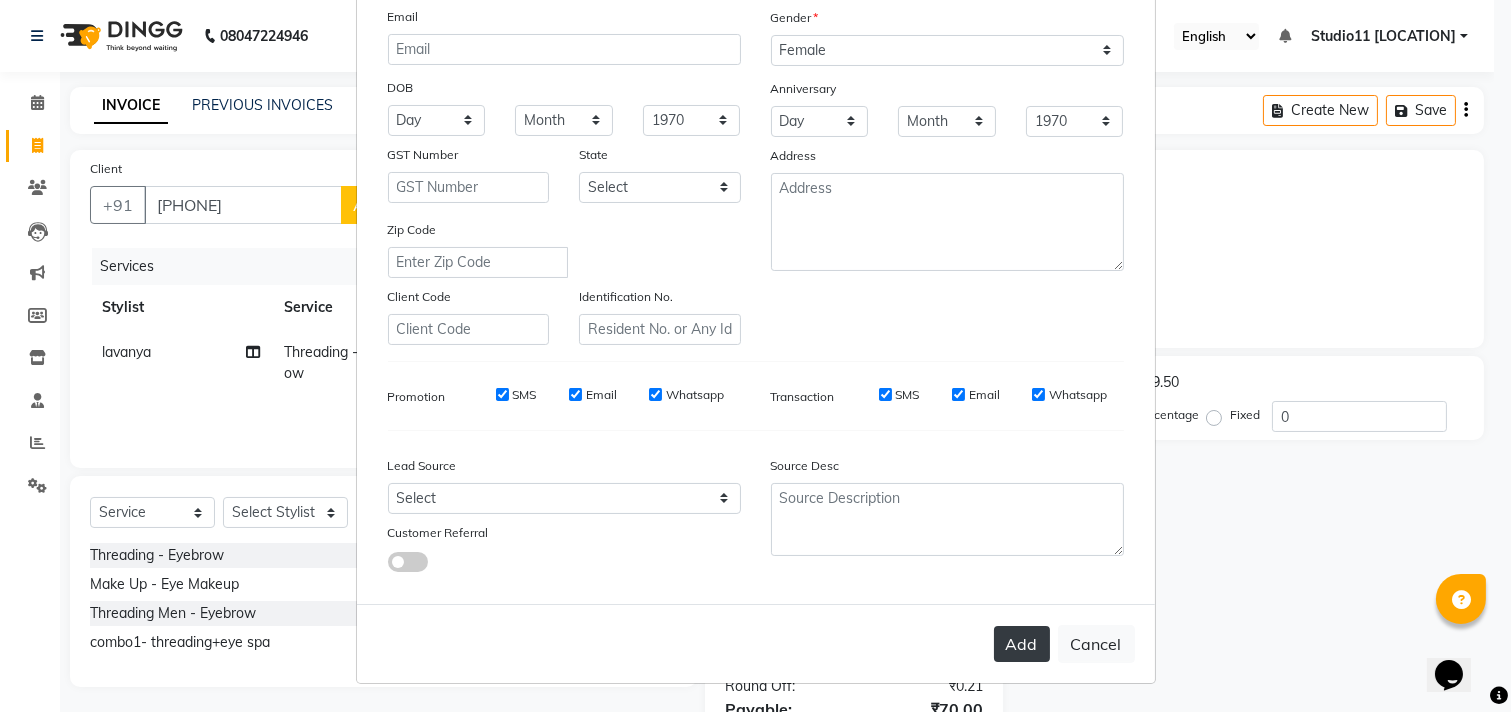 click on "Add" at bounding box center (1022, 644) 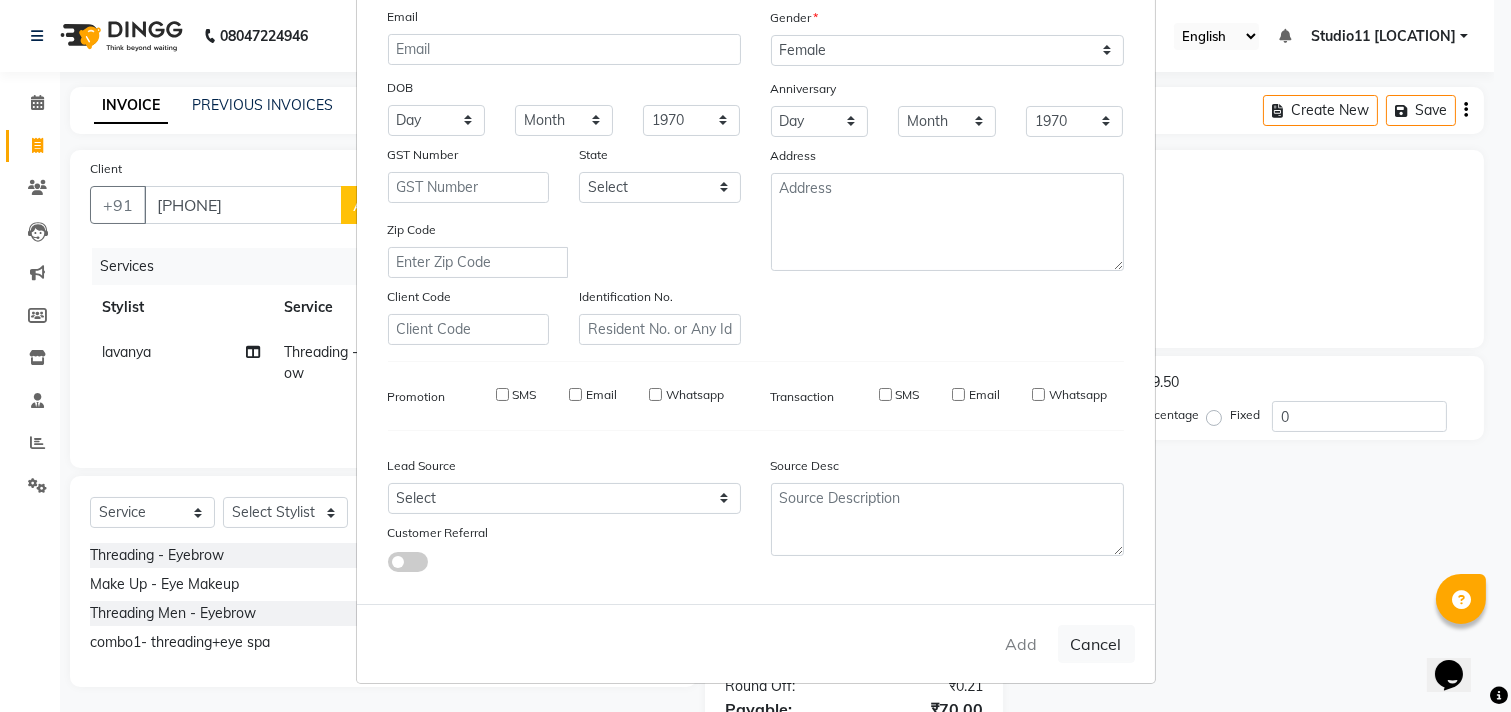 type 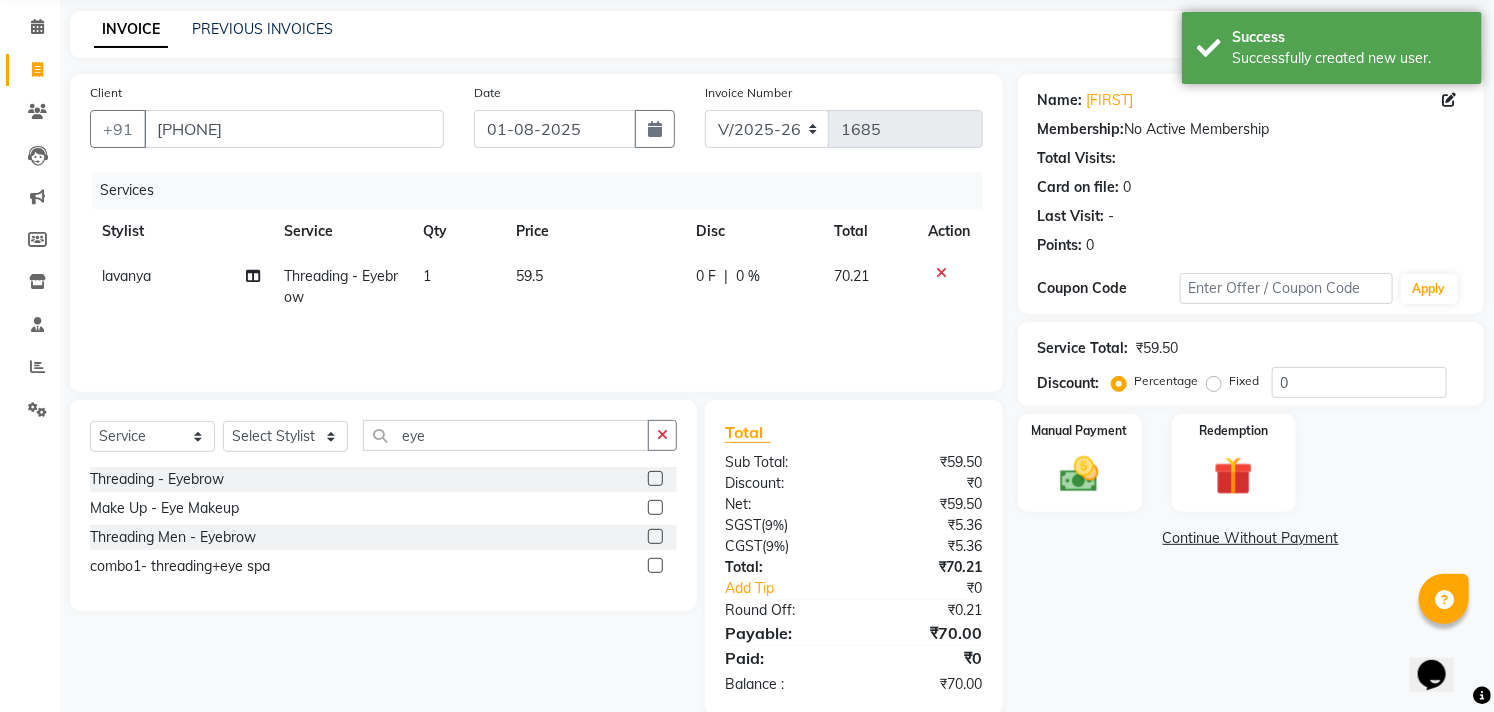 scroll, scrollTop: 108, scrollLeft: 0, axis: vertical 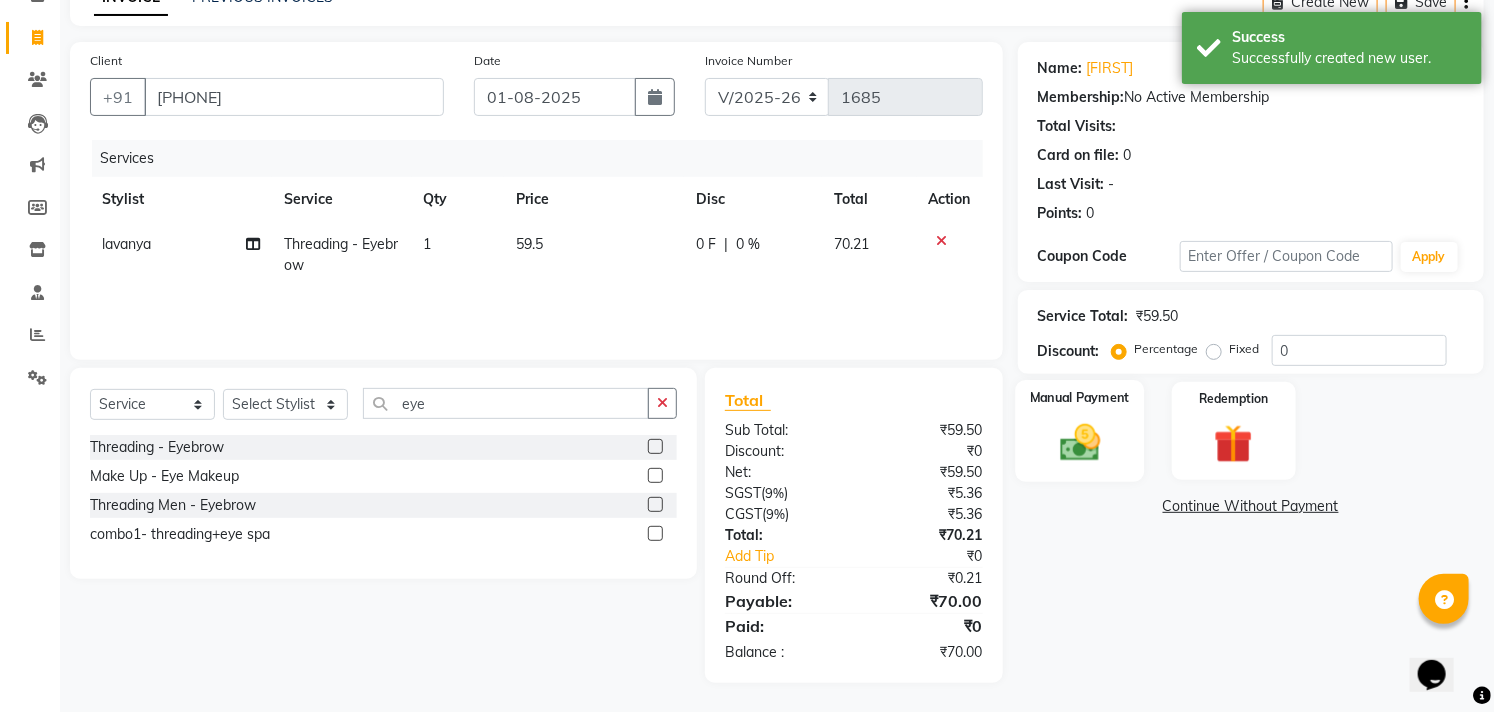click on "Manual Payment" 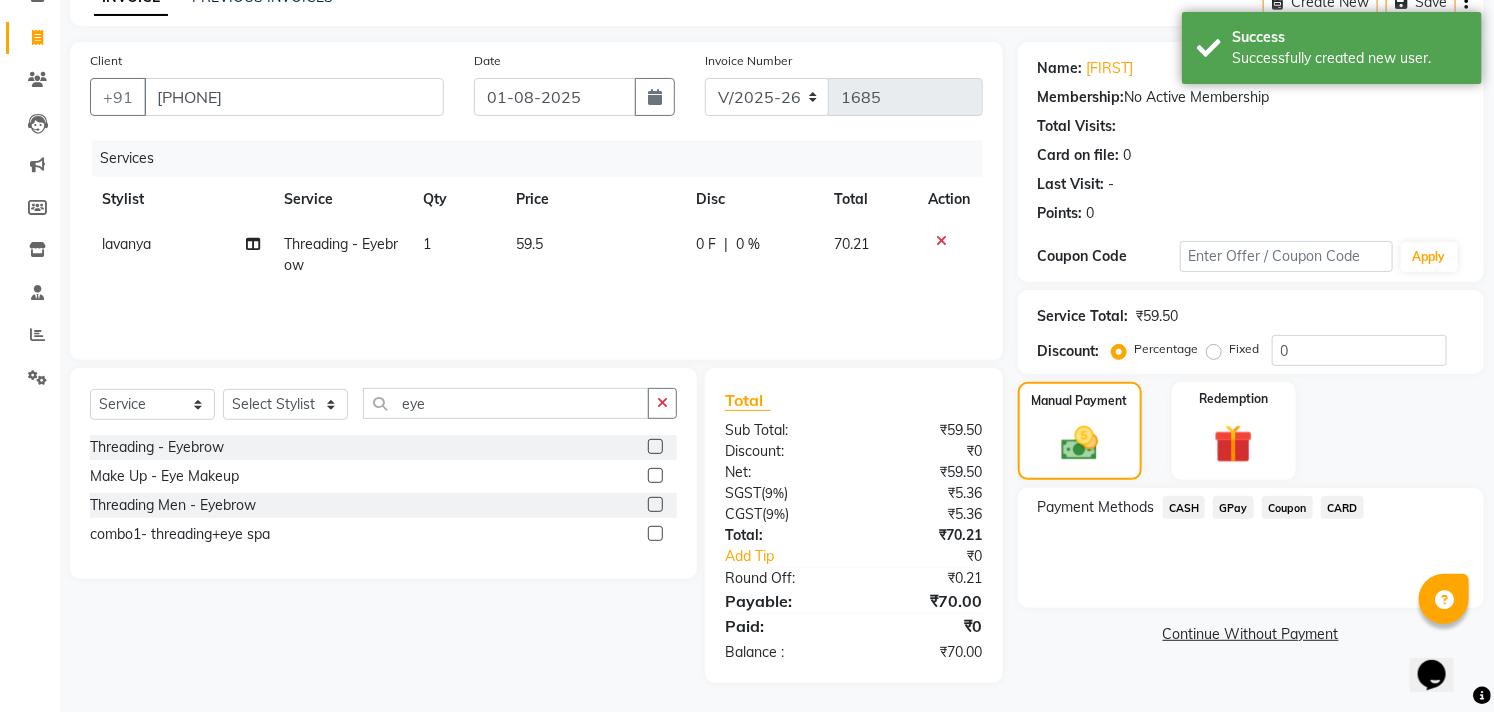click on "GPay" 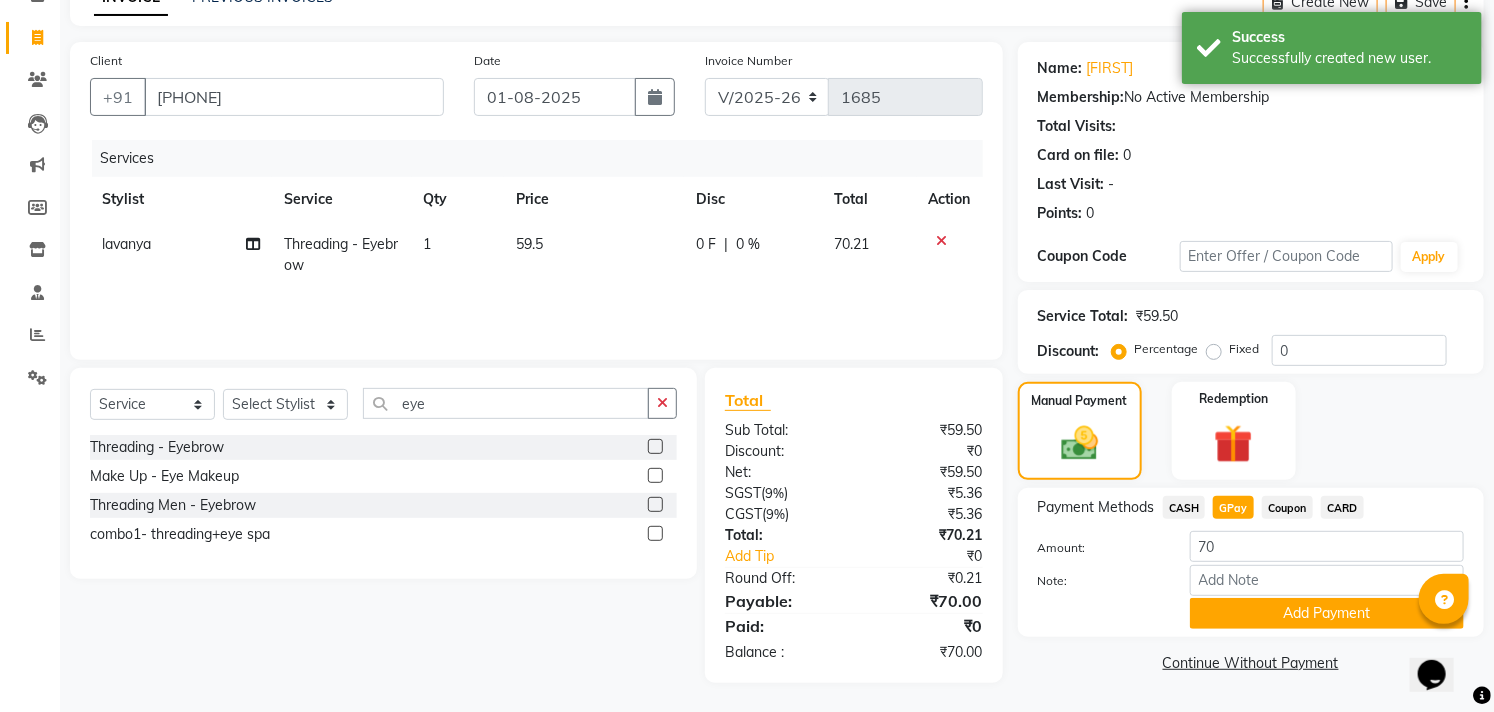 click on "Add Payment" 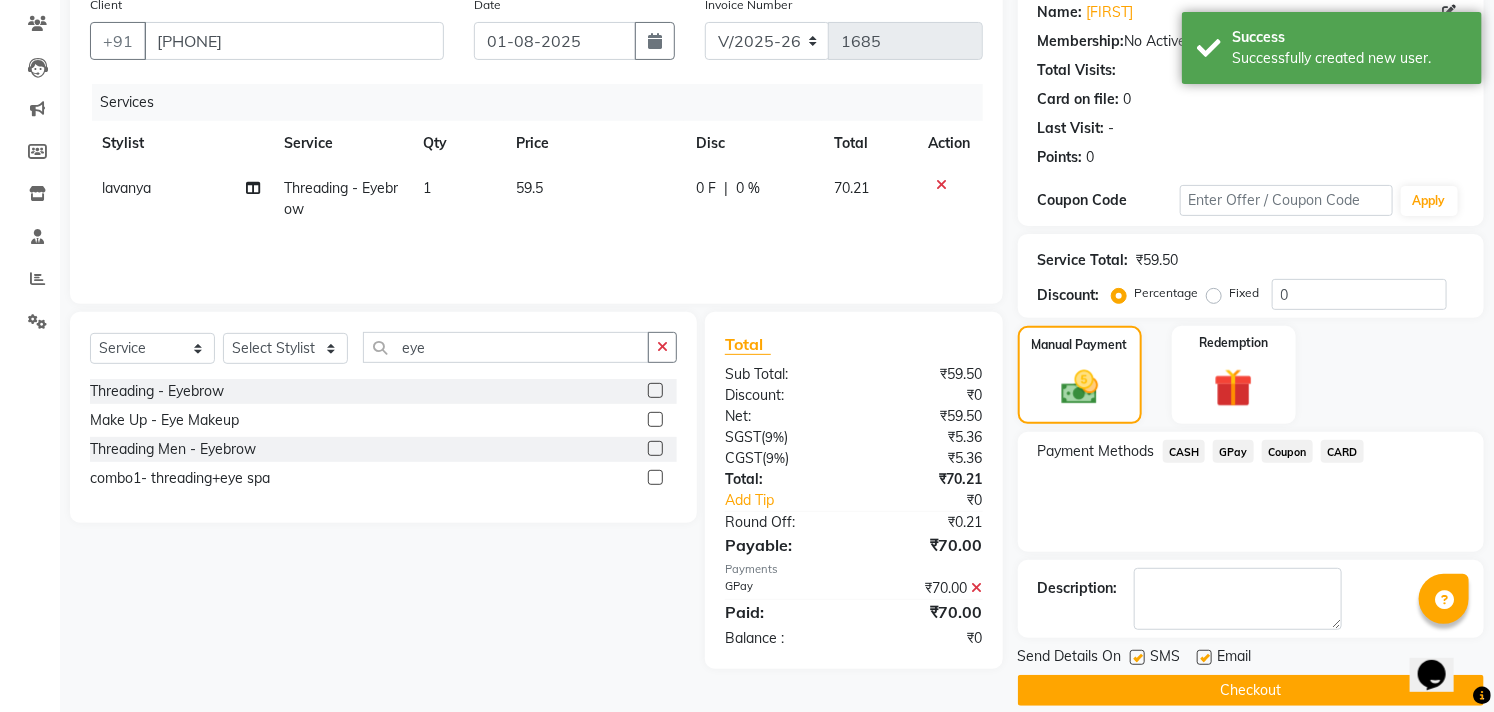 scroll, scrollTop: 187, scrollLeft: 0, axis: vertical 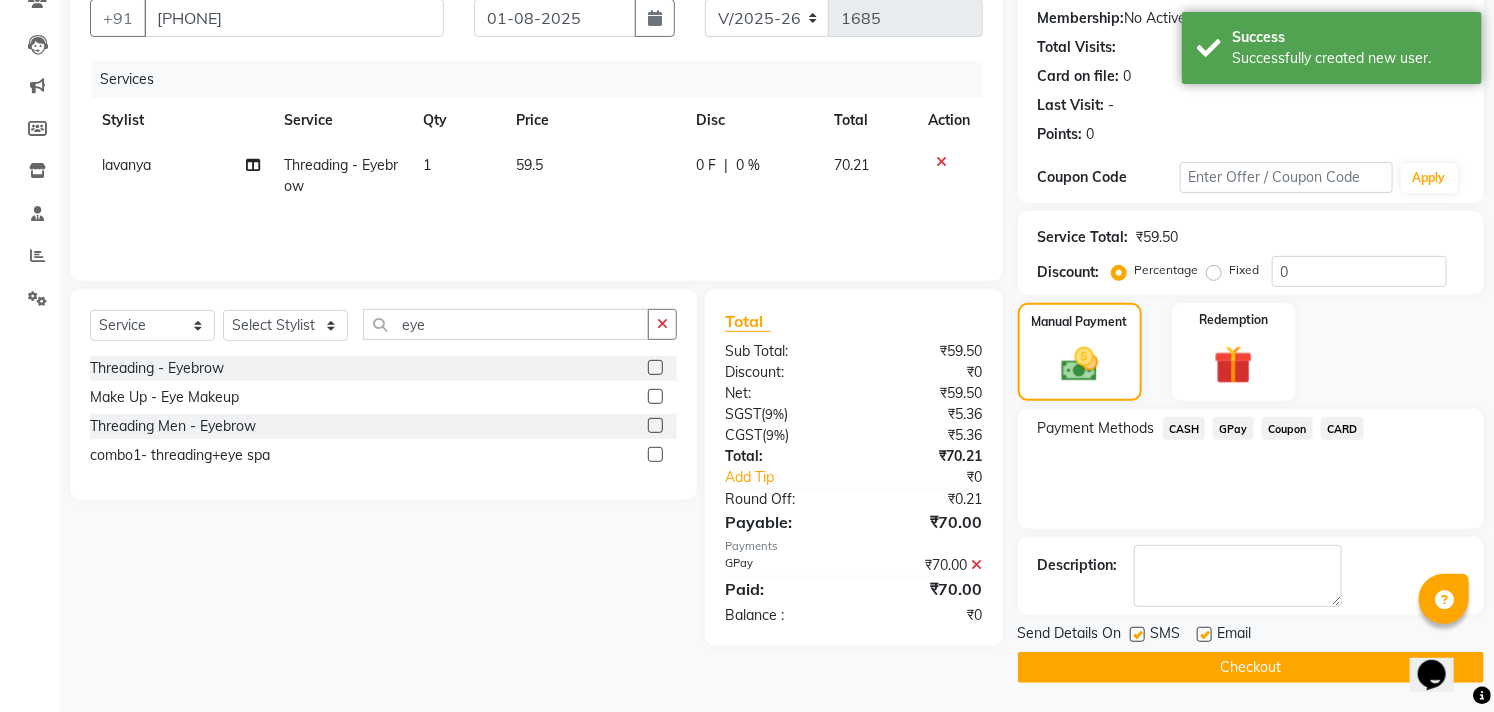 click 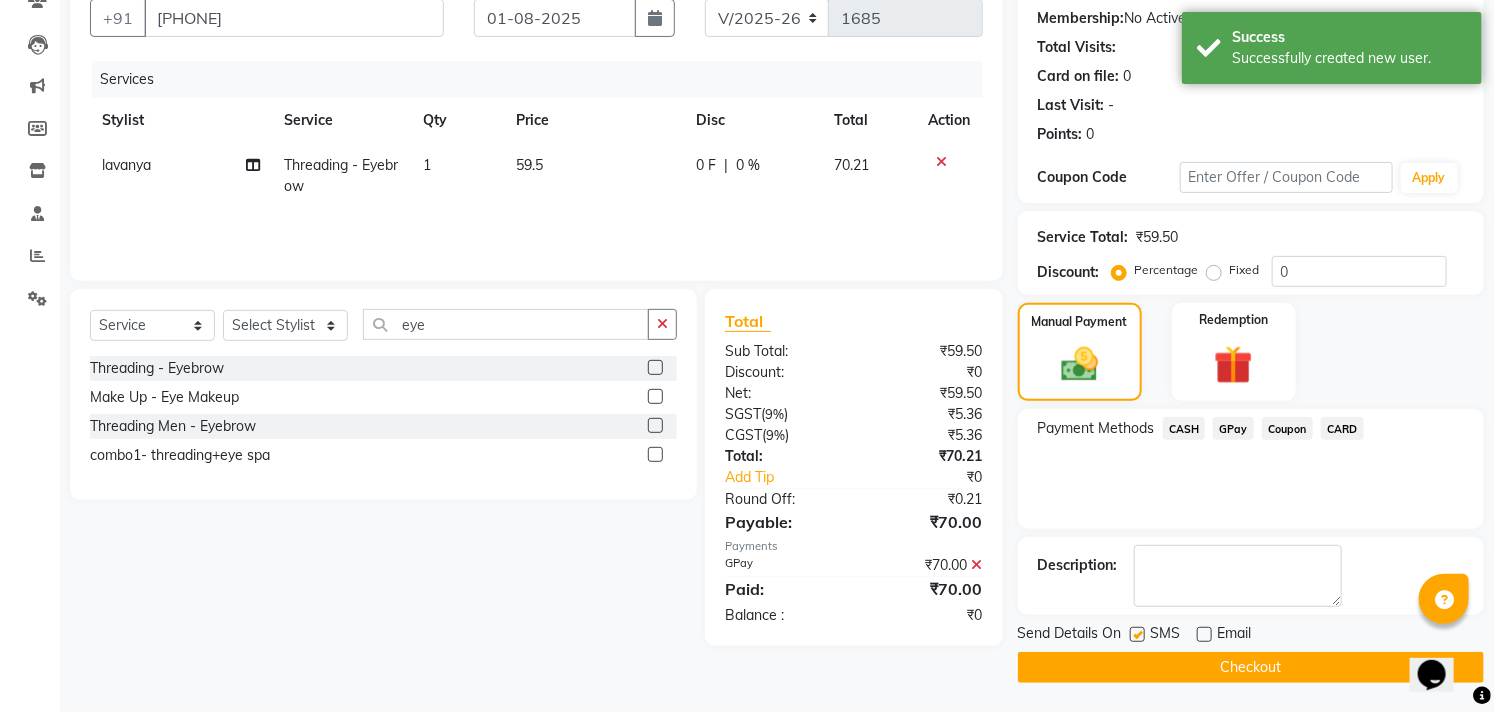 click 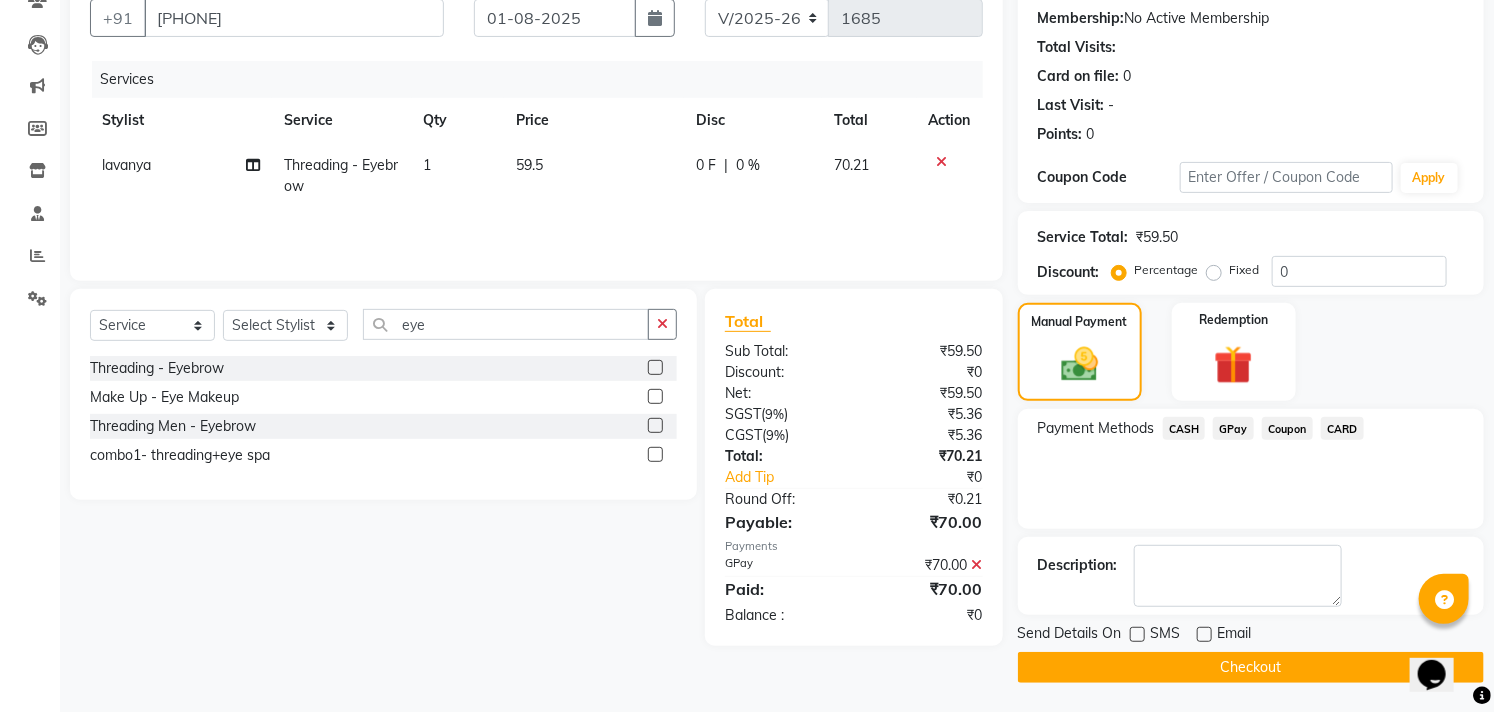 click on "Checkout" 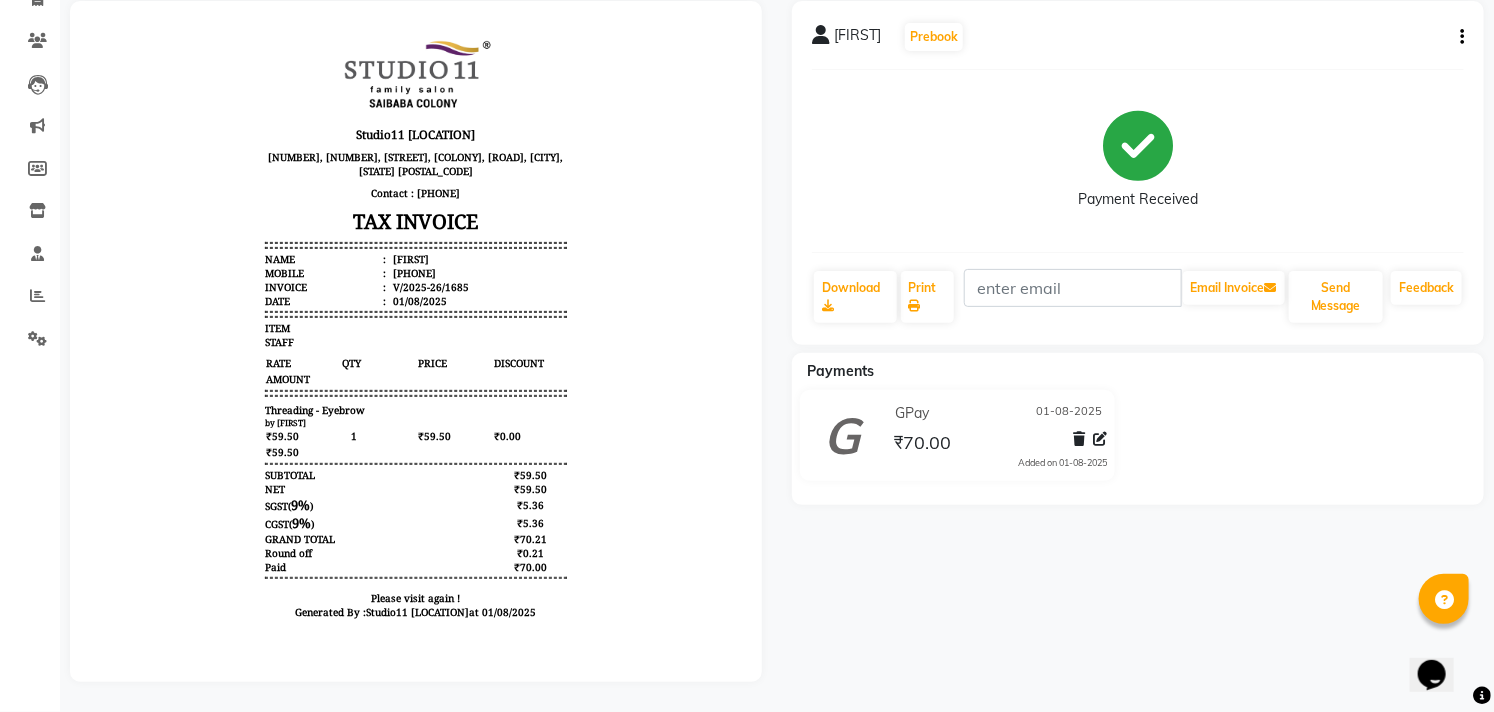 scroll, scrollTop: 163, scrollLeft: 0, axis: vertical 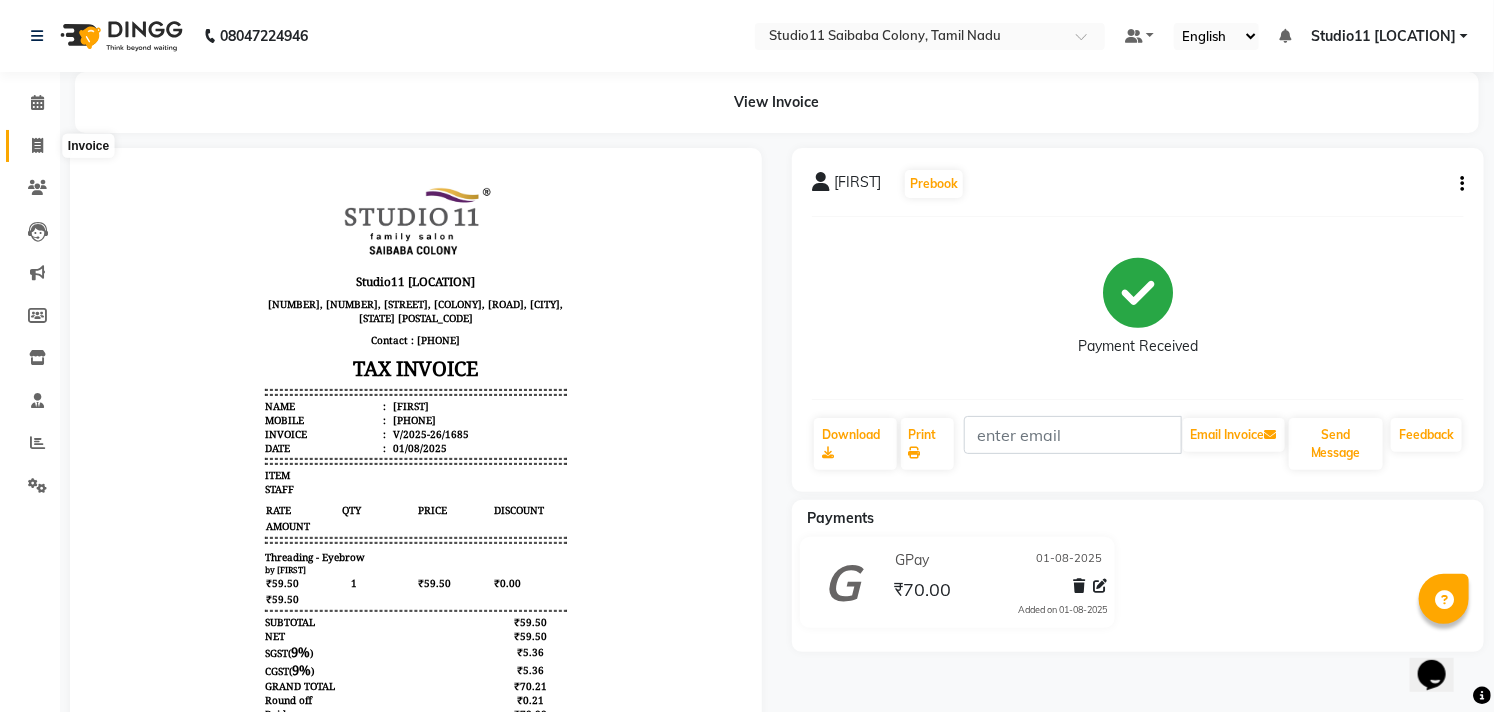 click 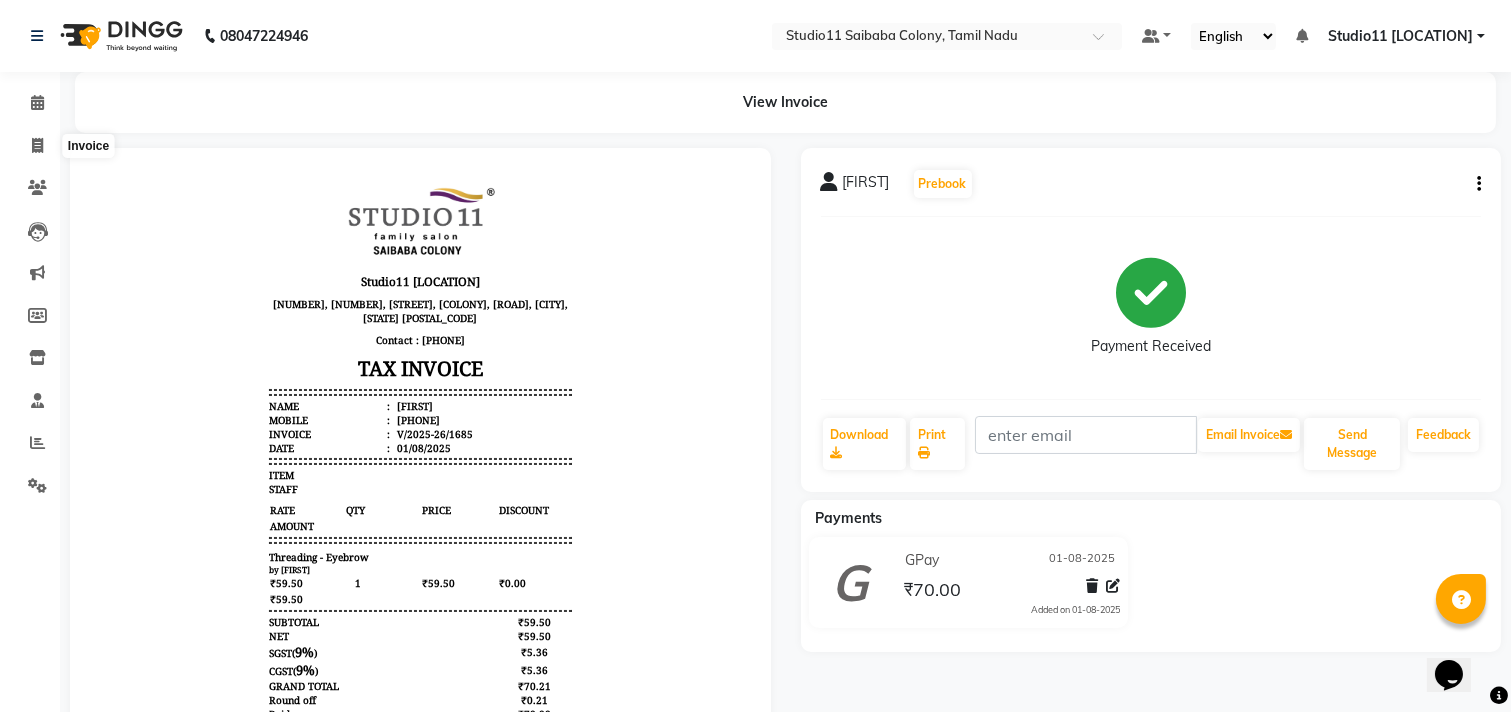 select on "7717" 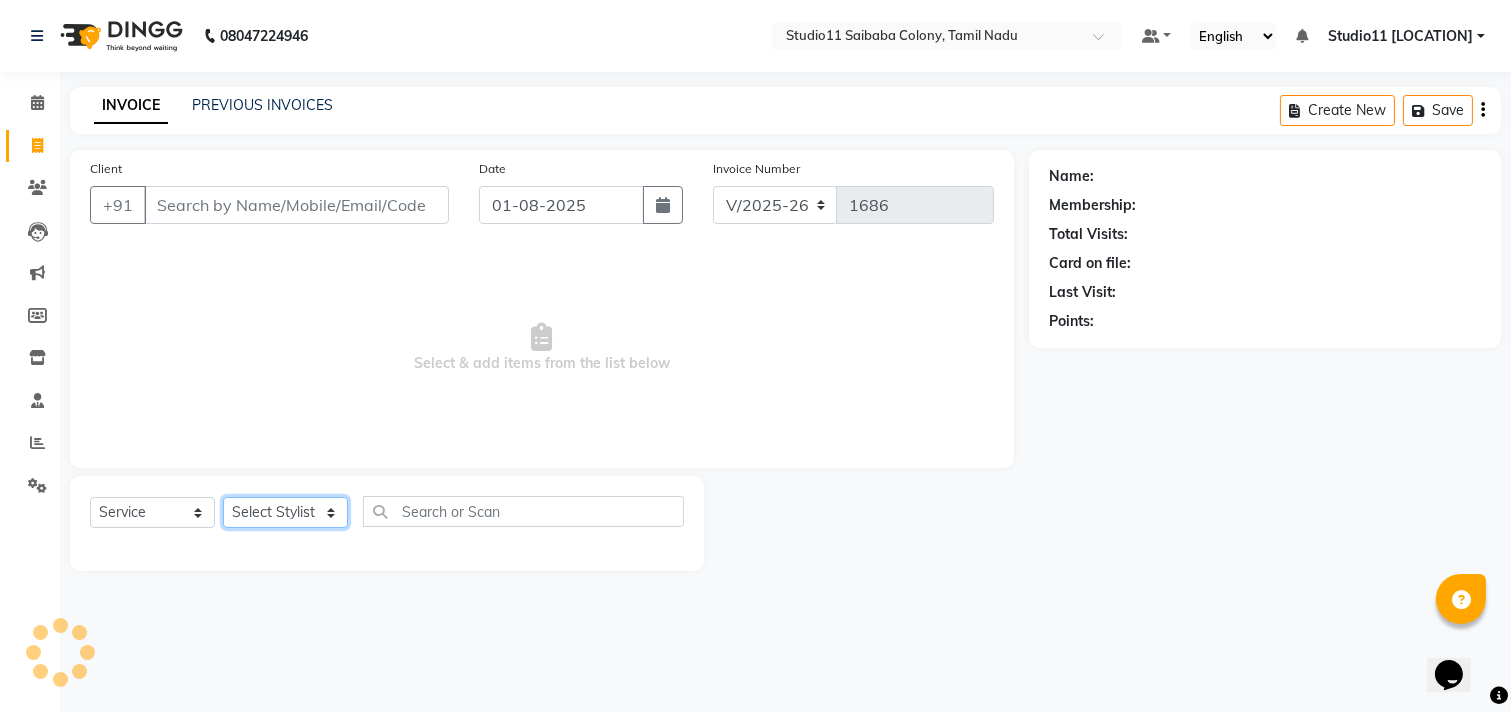 drag, startPoint x: 258, startPoint y: 505, endPoint x: 270, endPoint y: 511, distance: 13.416408 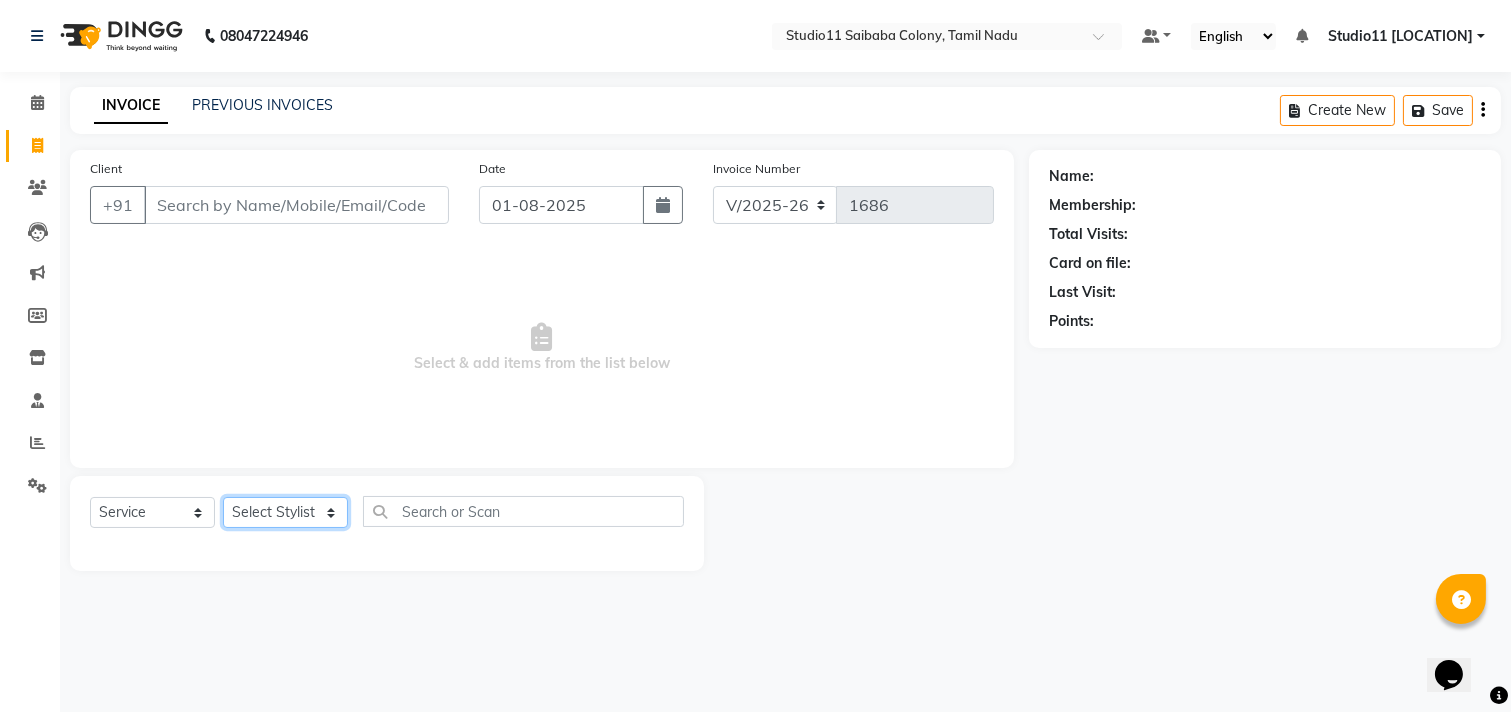 click on "Select Stylist [FIRST] [FIRST] [FIRST] [FIRST] [FIRST] [FIRST] [FIRST] [FIRST] Studio11 [LOCATION] [LANGUAGE]" 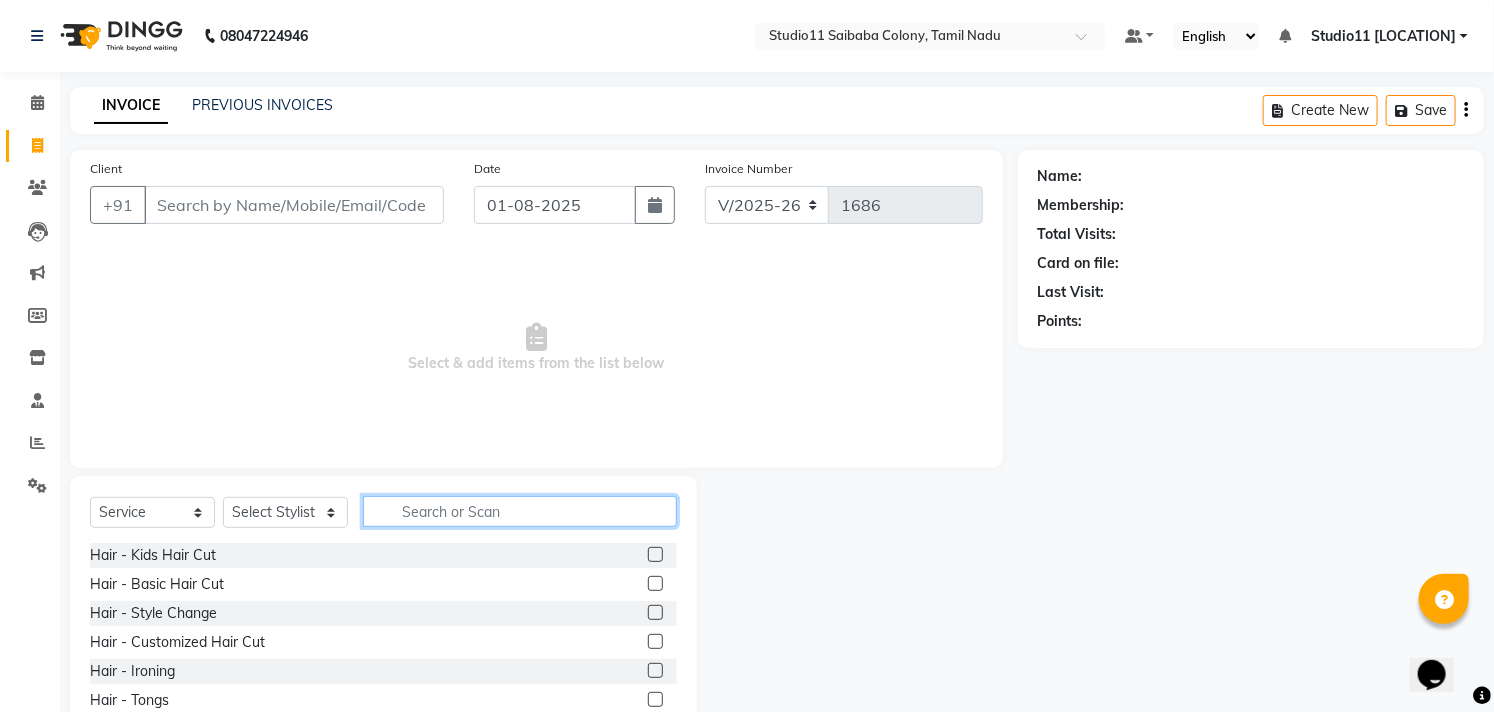 click 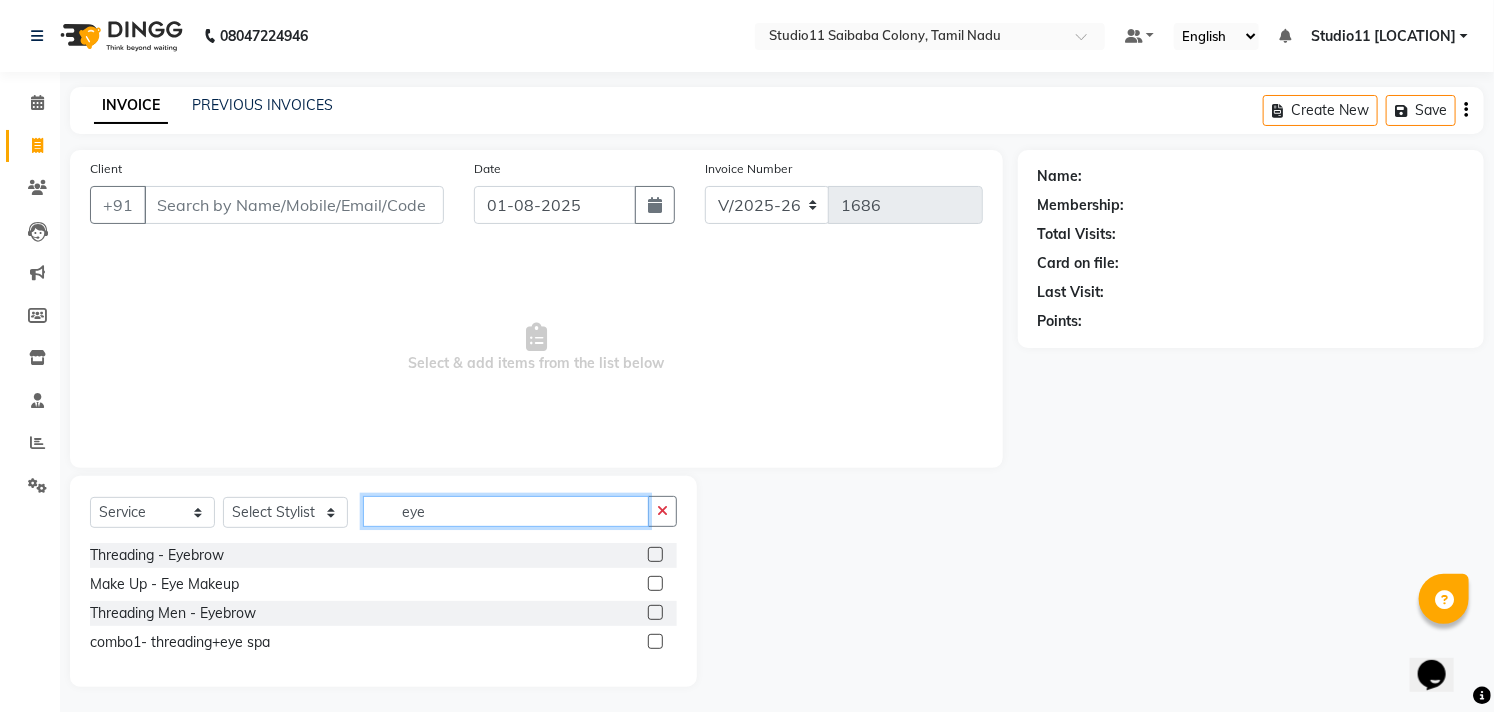 type on "eye" 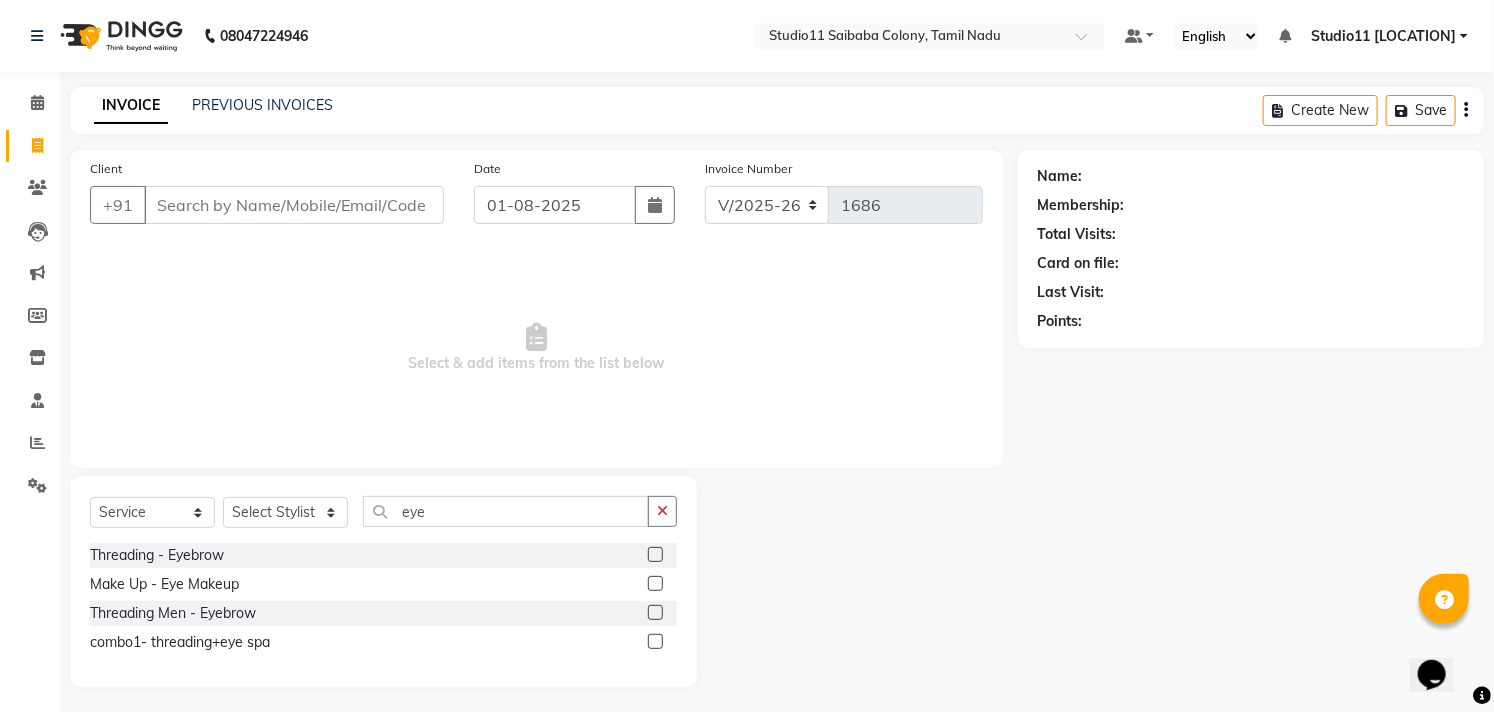 click 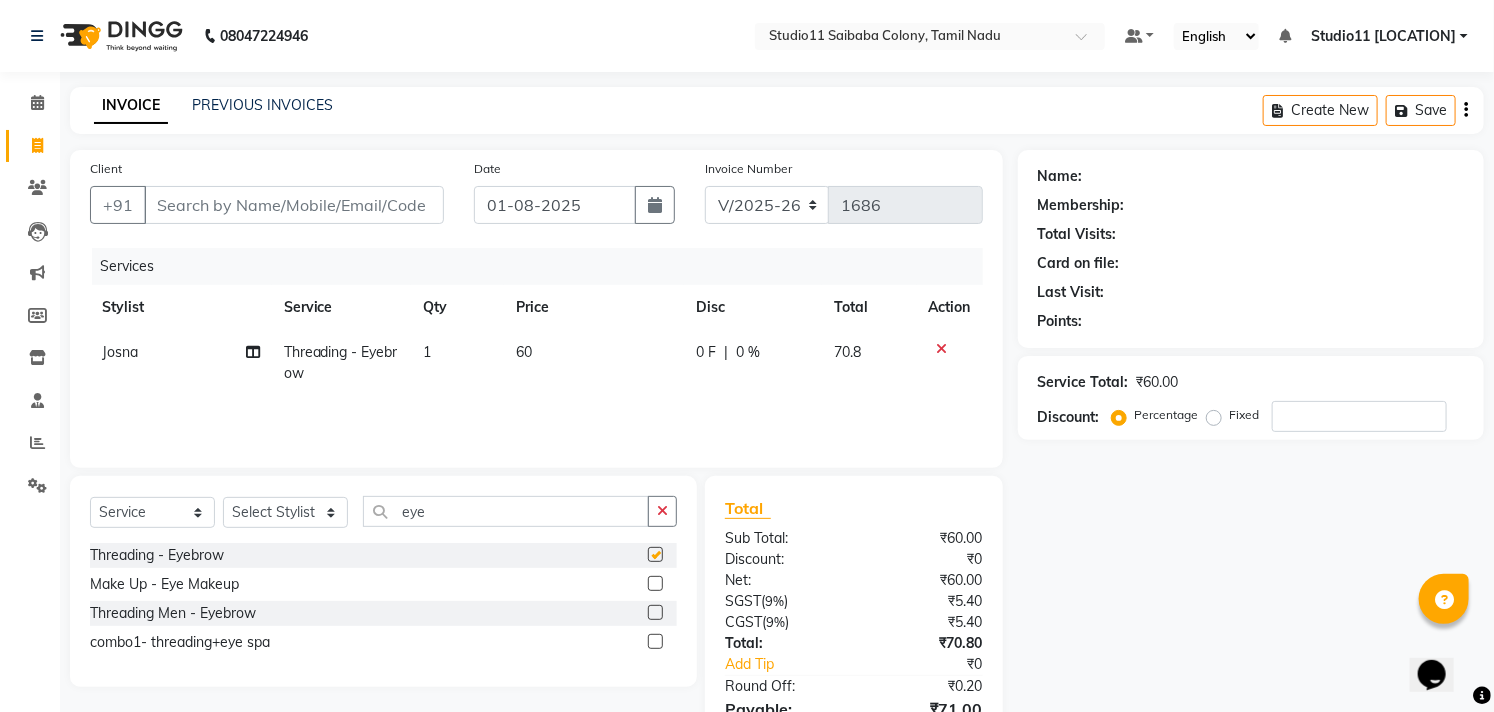 checkbox on "false" 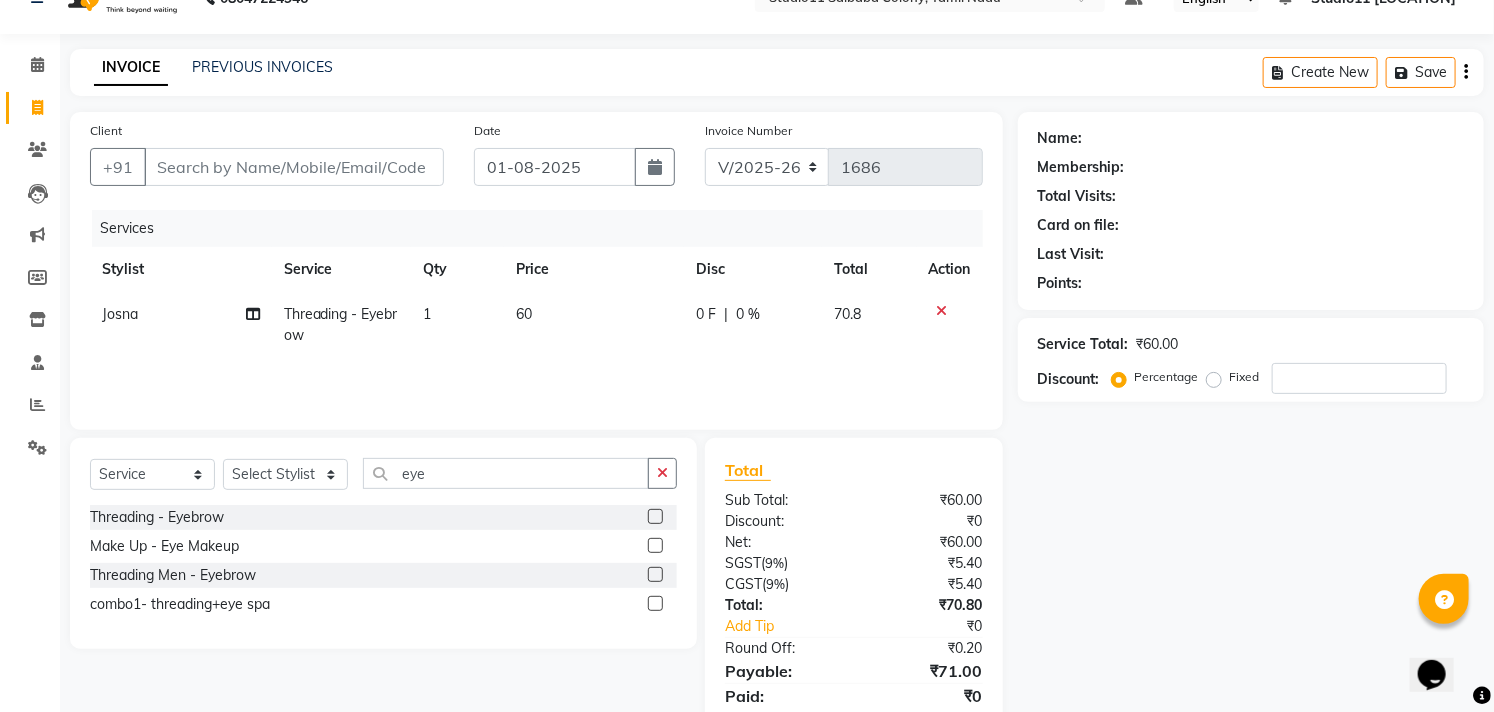 scroll, scrollTop: 0, scrollLeft: 0, axis: both 